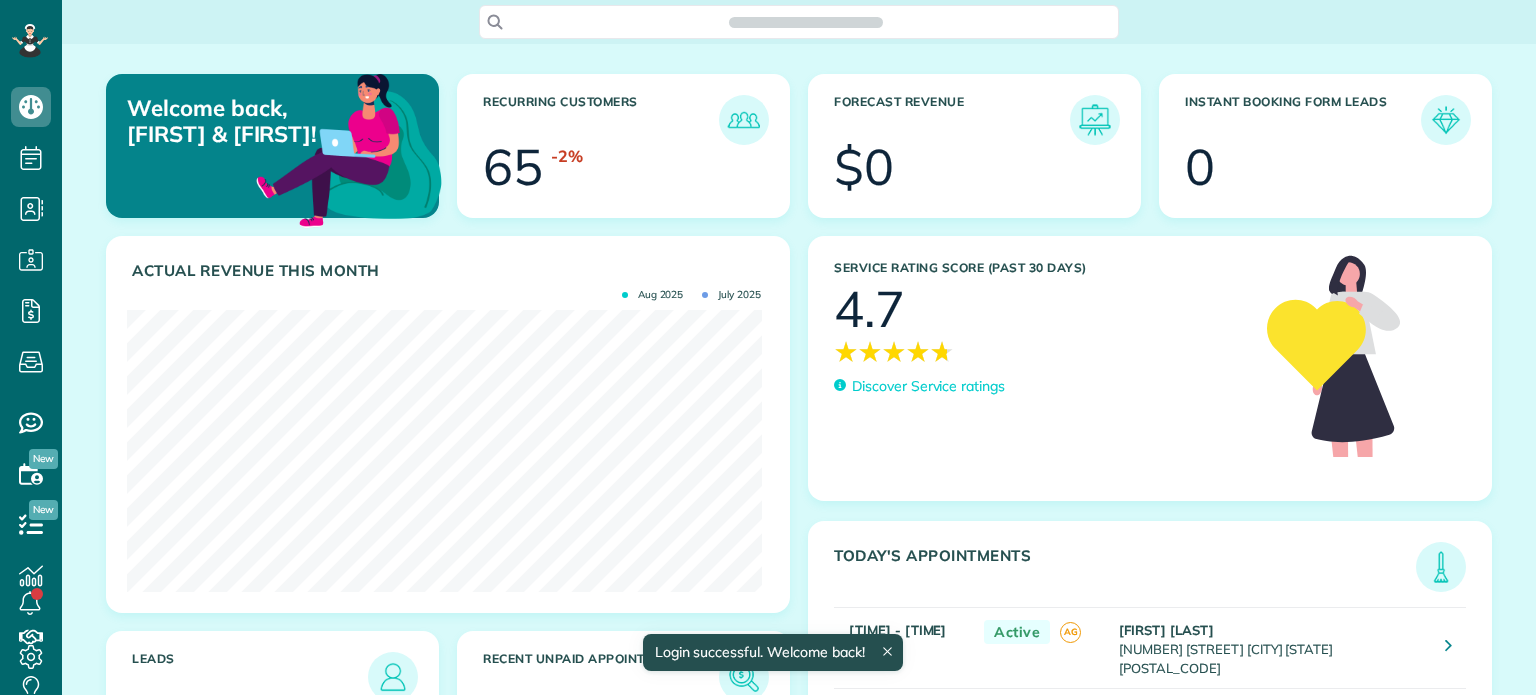 scroll, scrollTop: 0, scrollLeft: 0, axis: both 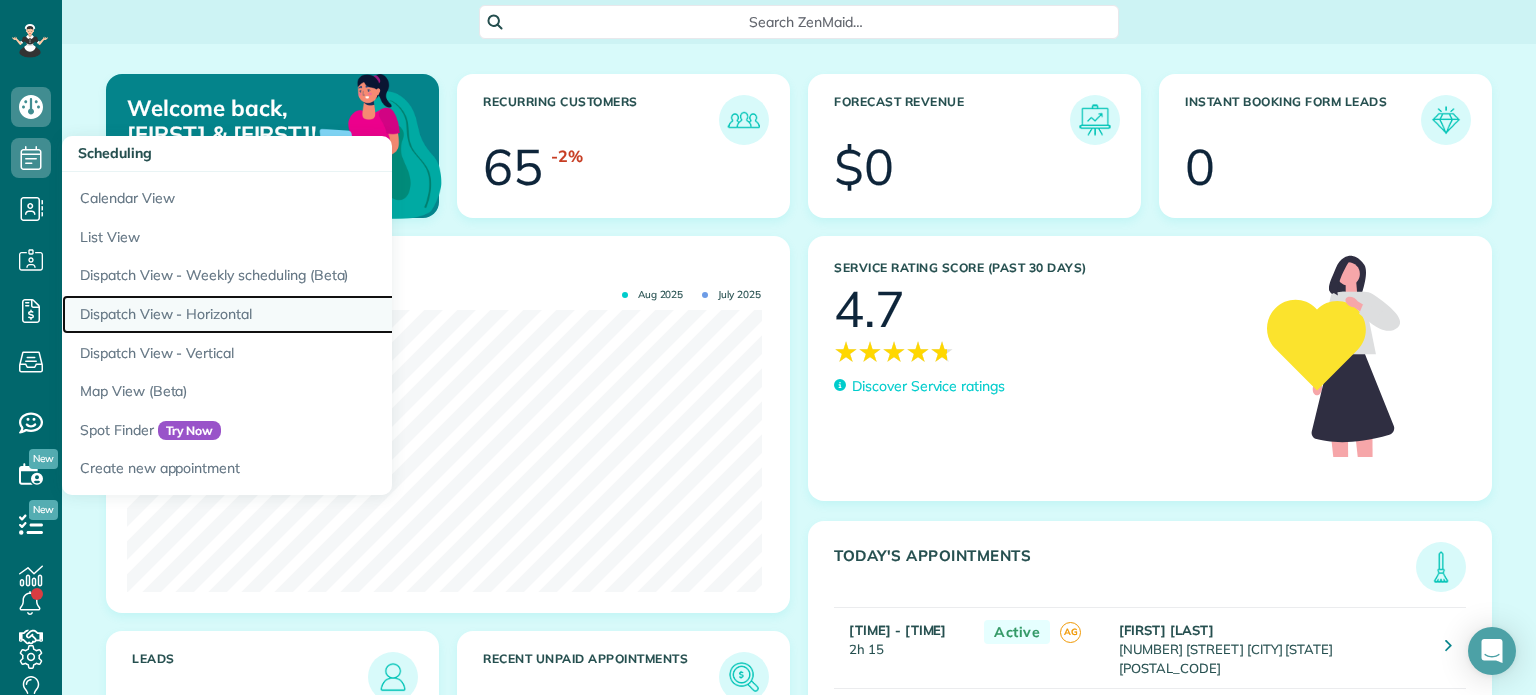 click on "Dispatch View - Horizontal" at bounding box center (312, 314) 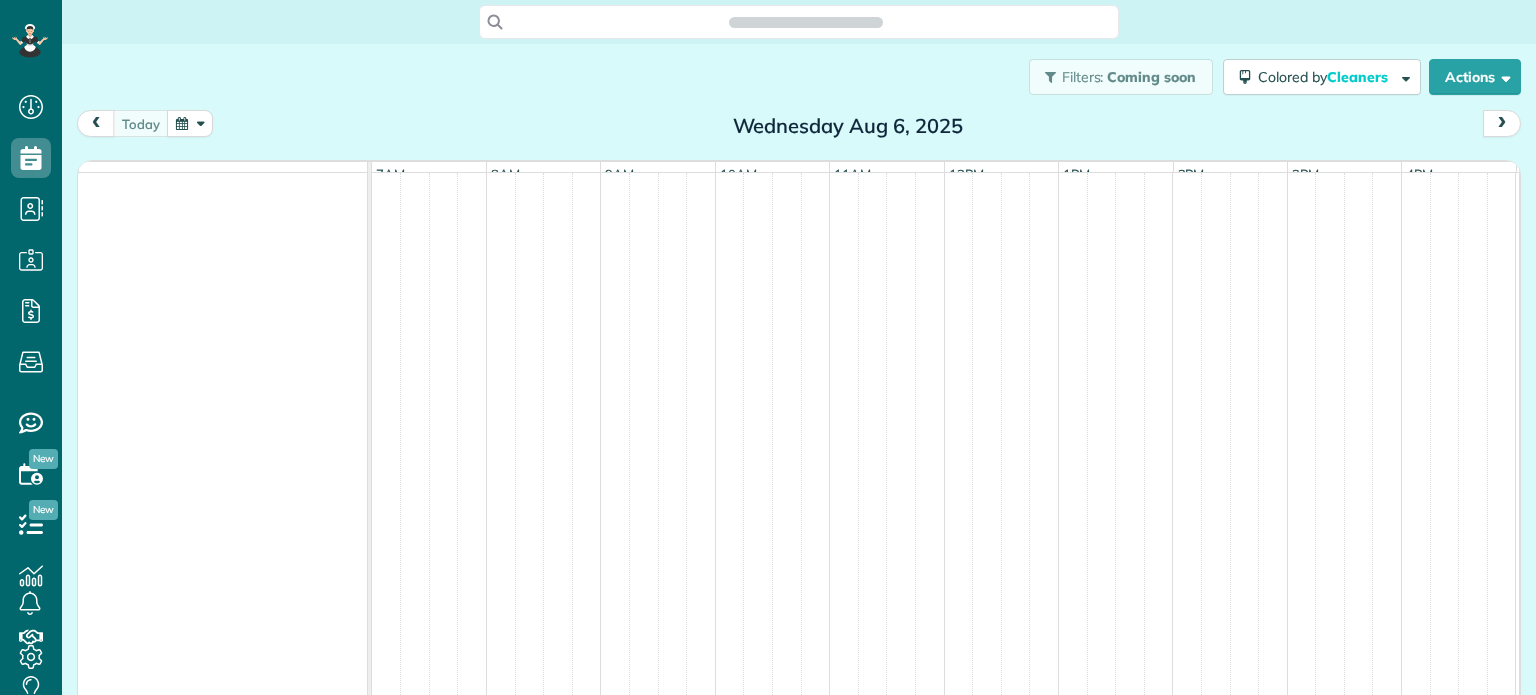 scroll, scrollTop: 0, scrollLeft: 0, axis: both 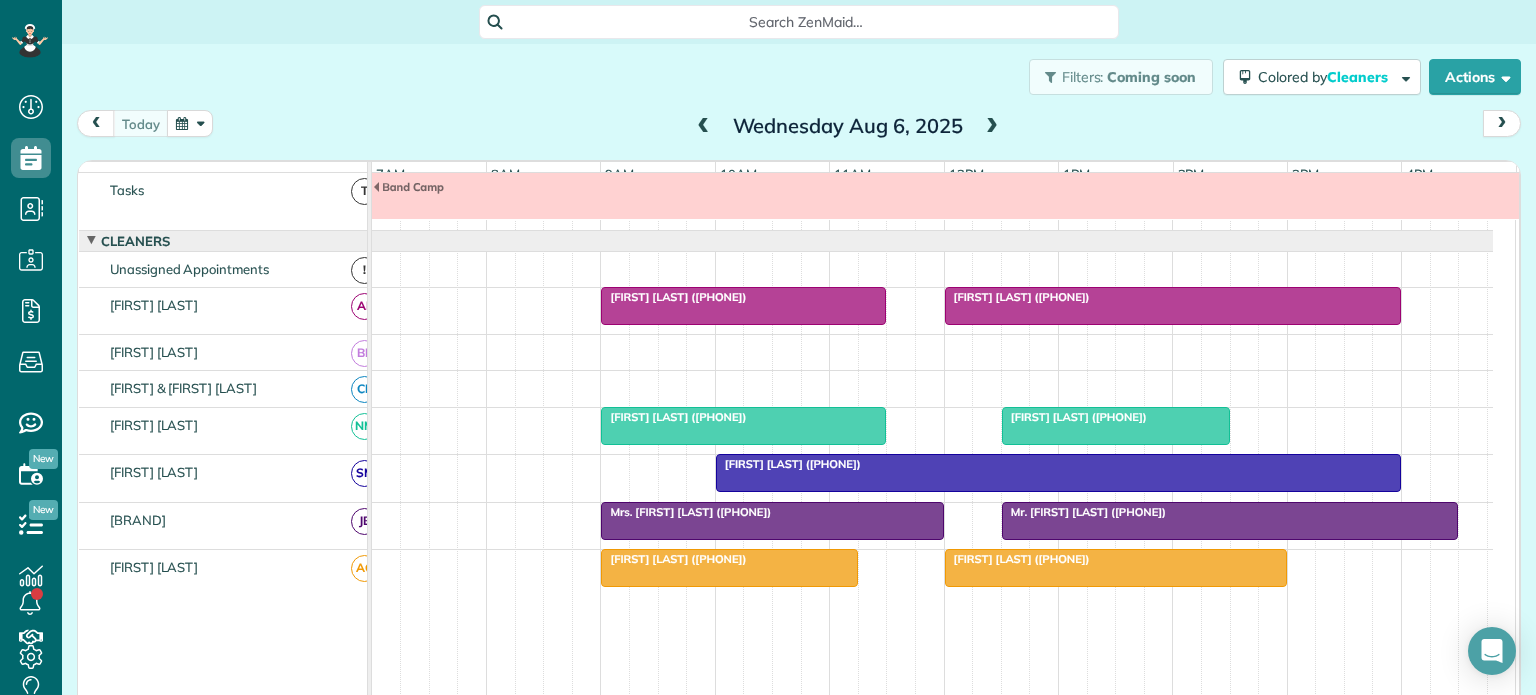 click on "[FIRST] [LAST] ([PHONE])" at bounding box center (673, 417) 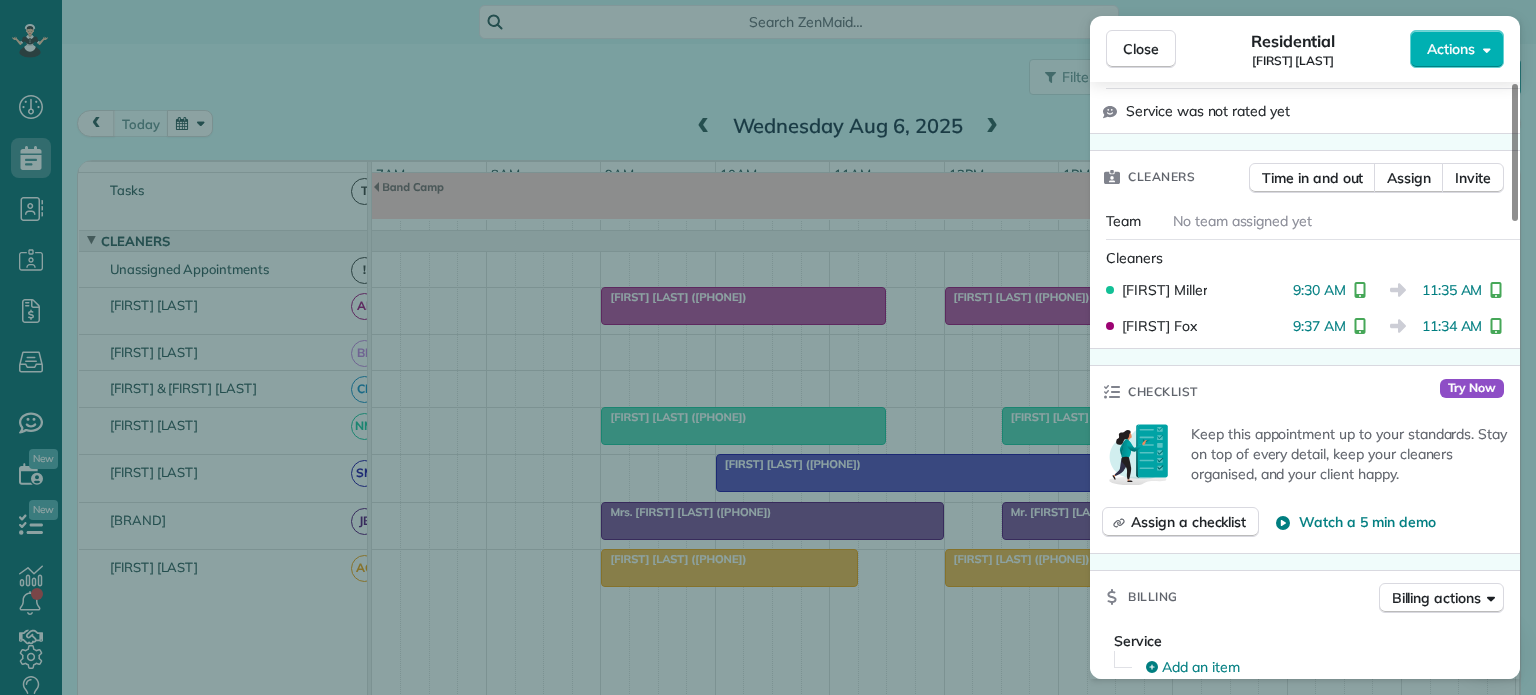 scroll, scrollTop: 500, scrollLeft: 0, axis: vertical 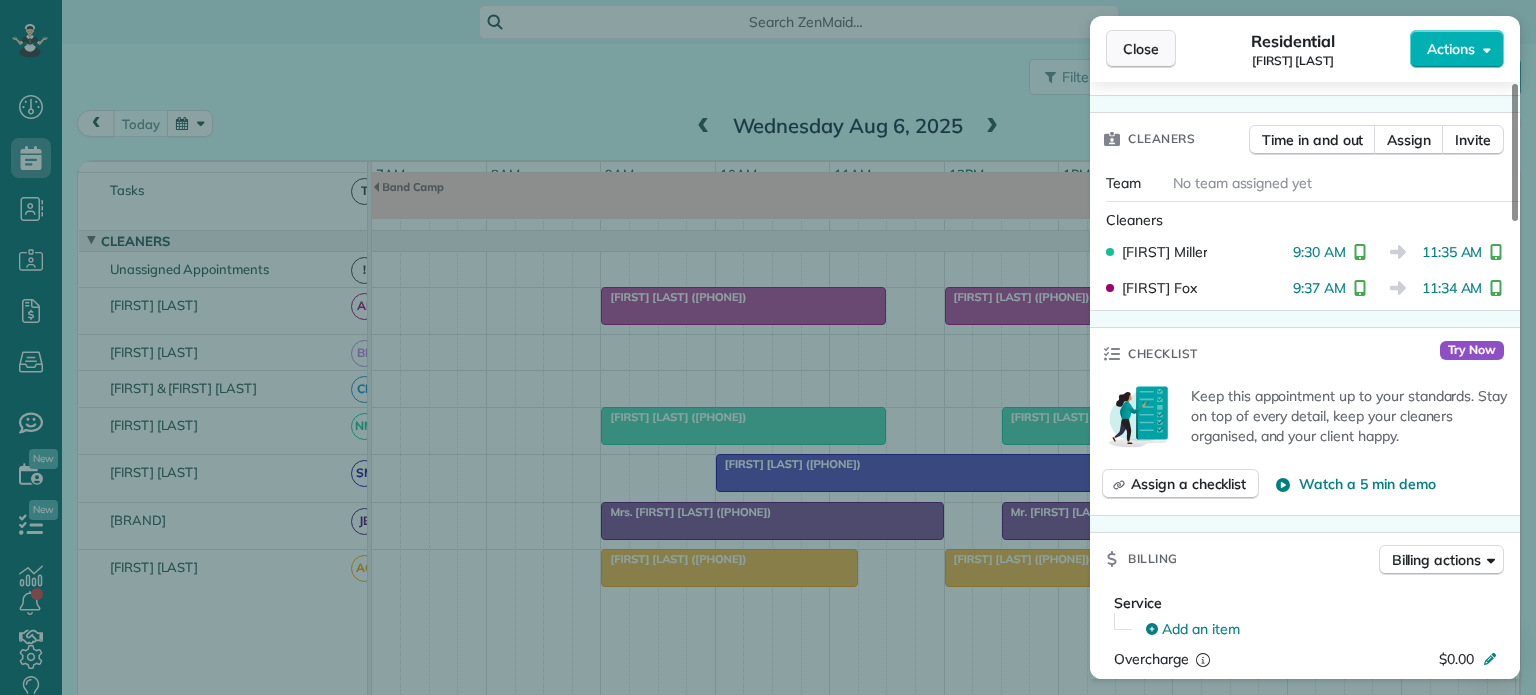 click on "Close" at bounding box center (1141, 49) 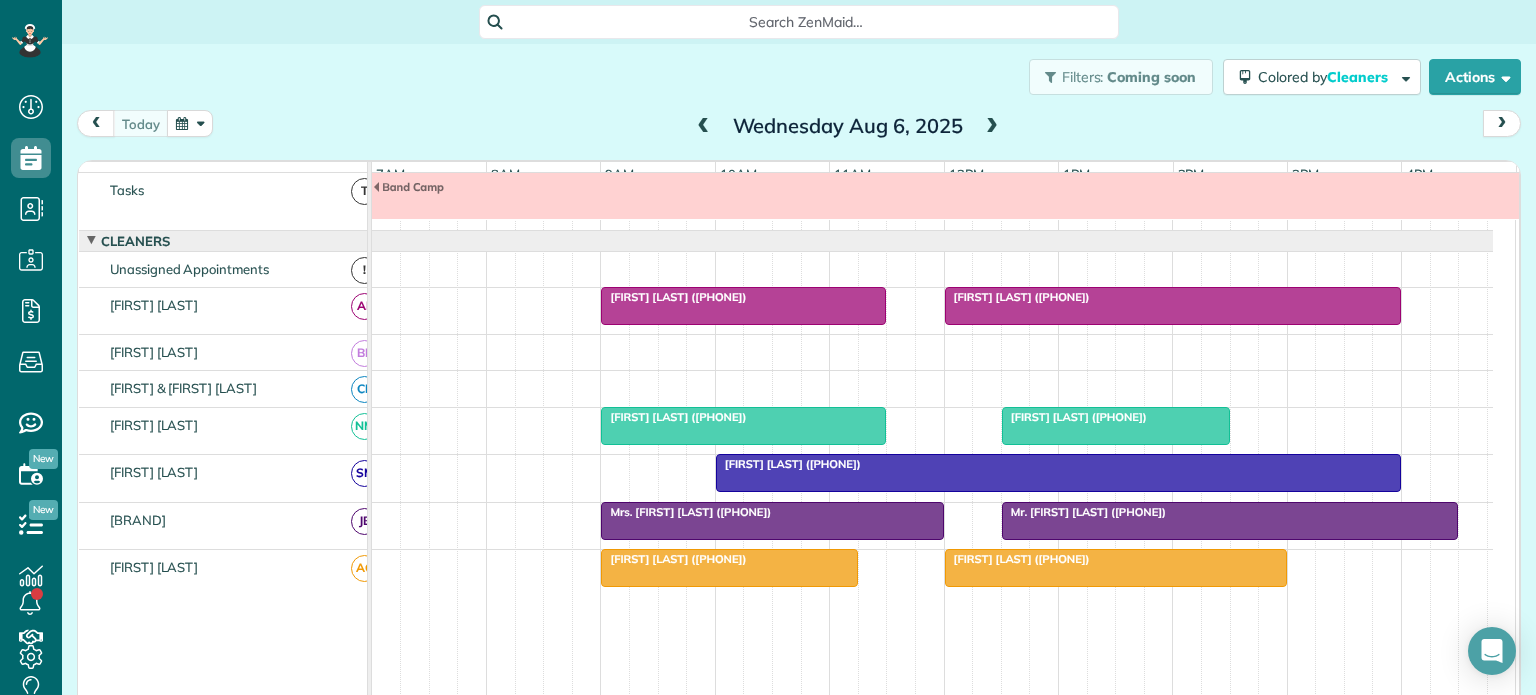 click on "[FIRST] [LAST] ([PHONE])" at bounding box center [1017, 297] 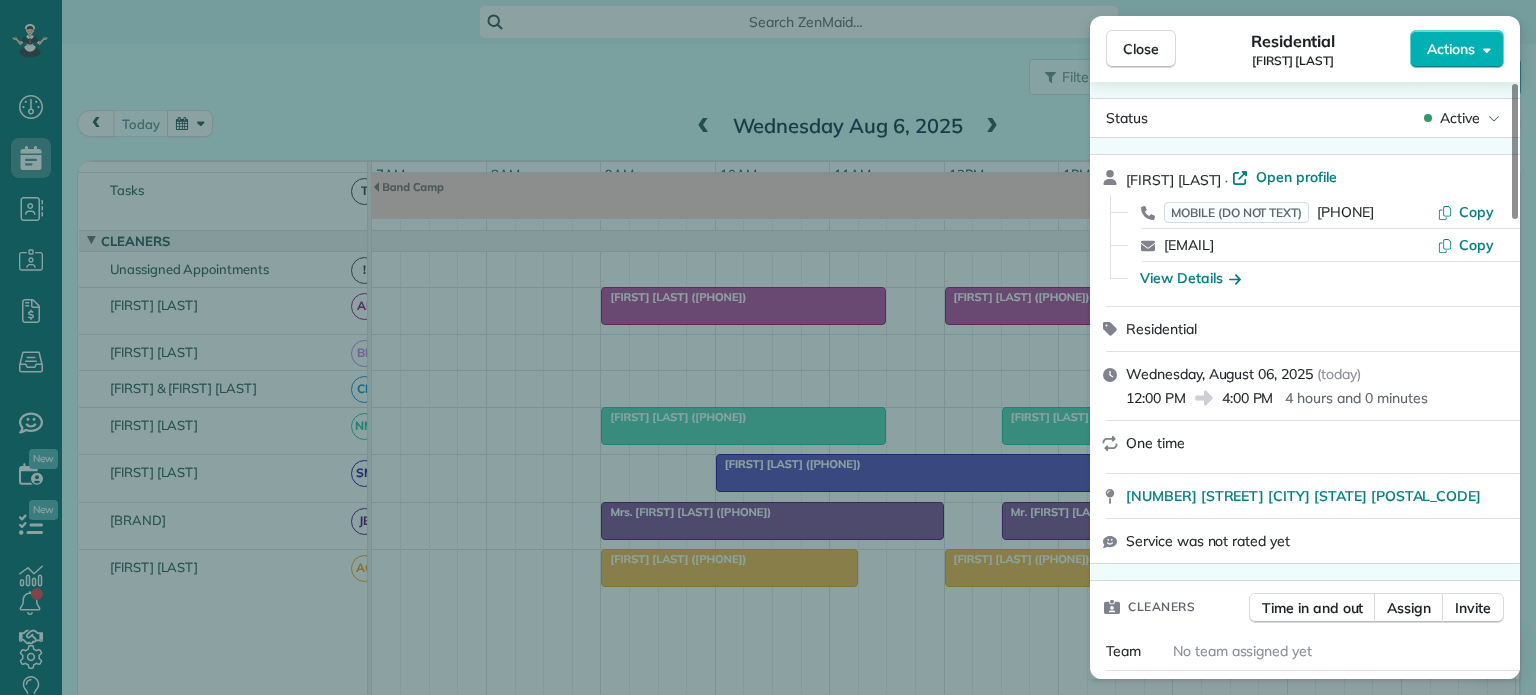 scroll, scrollTop: 0, scrollLeft: 0, axis: both 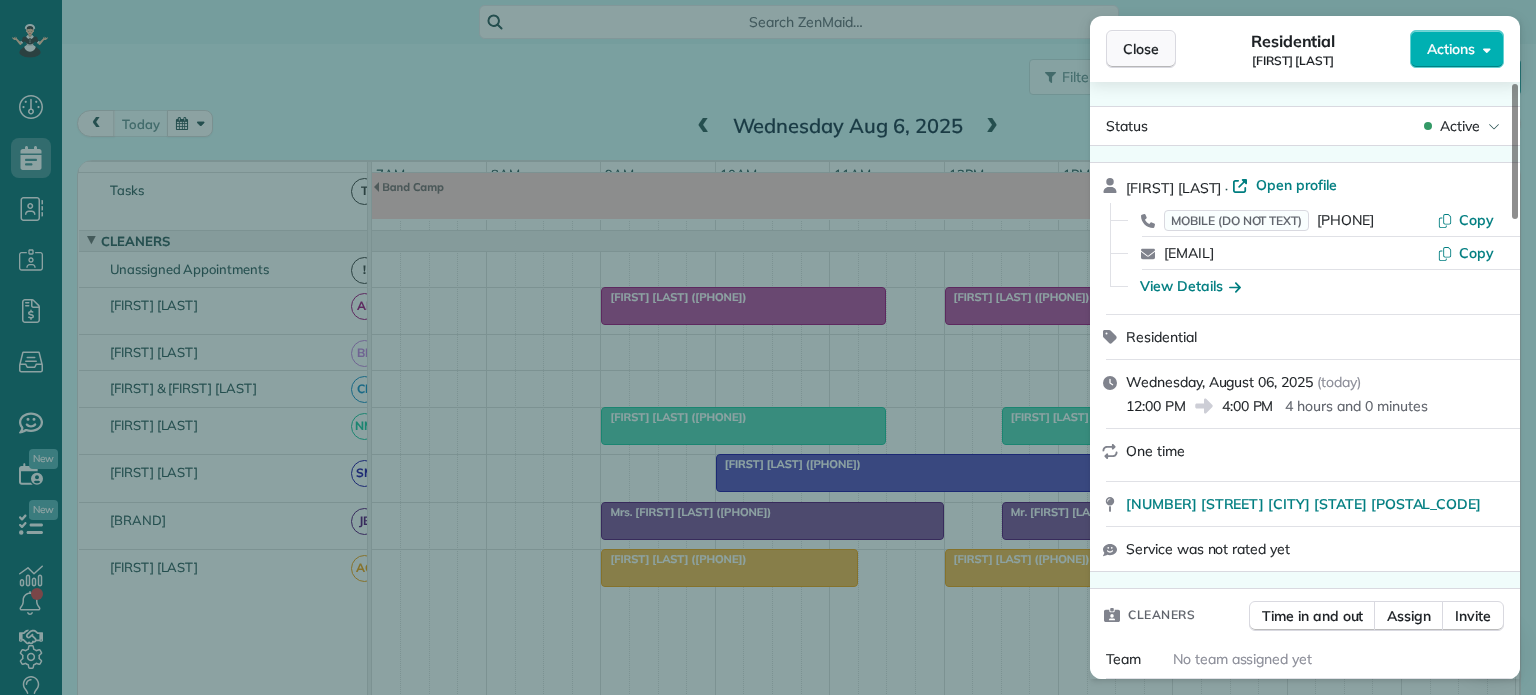 click on "Close" at bounding box center [1141, 49] 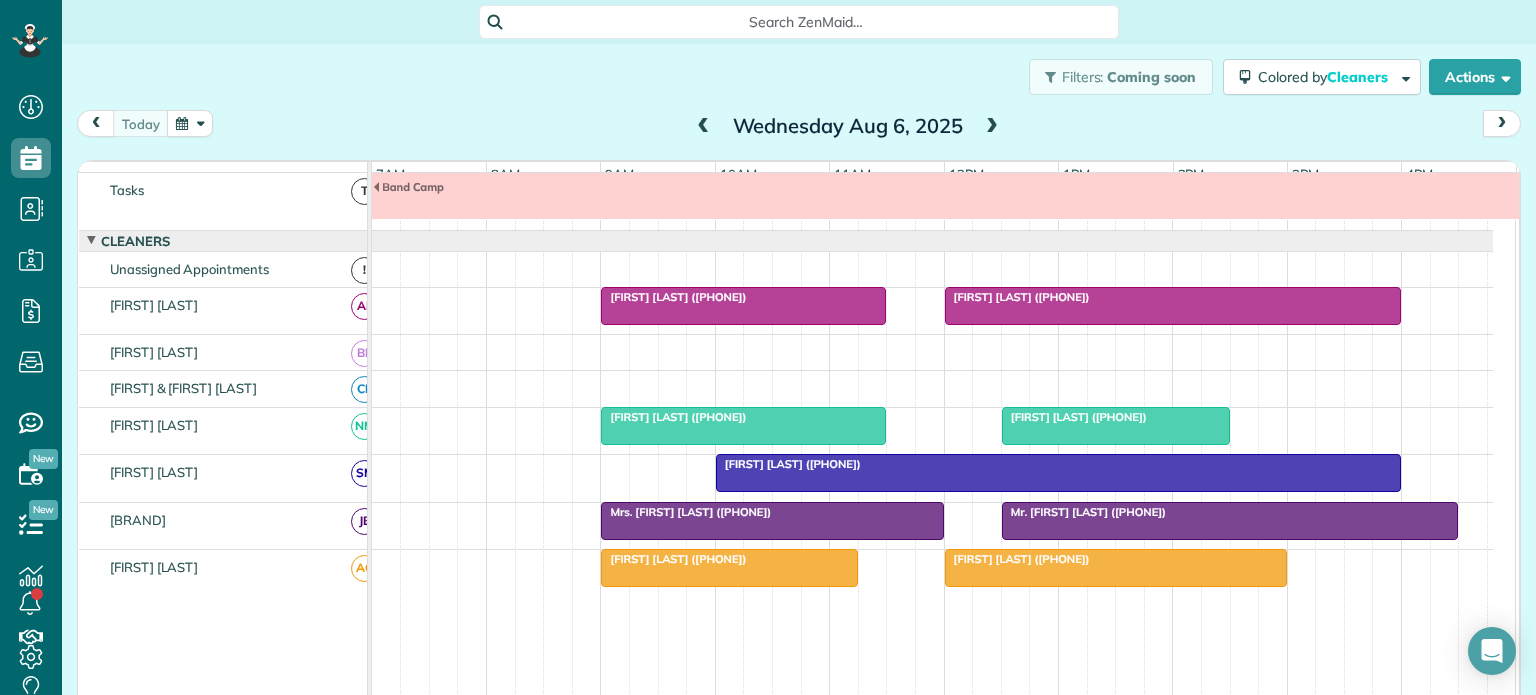 click at bounding box center (992, 127) 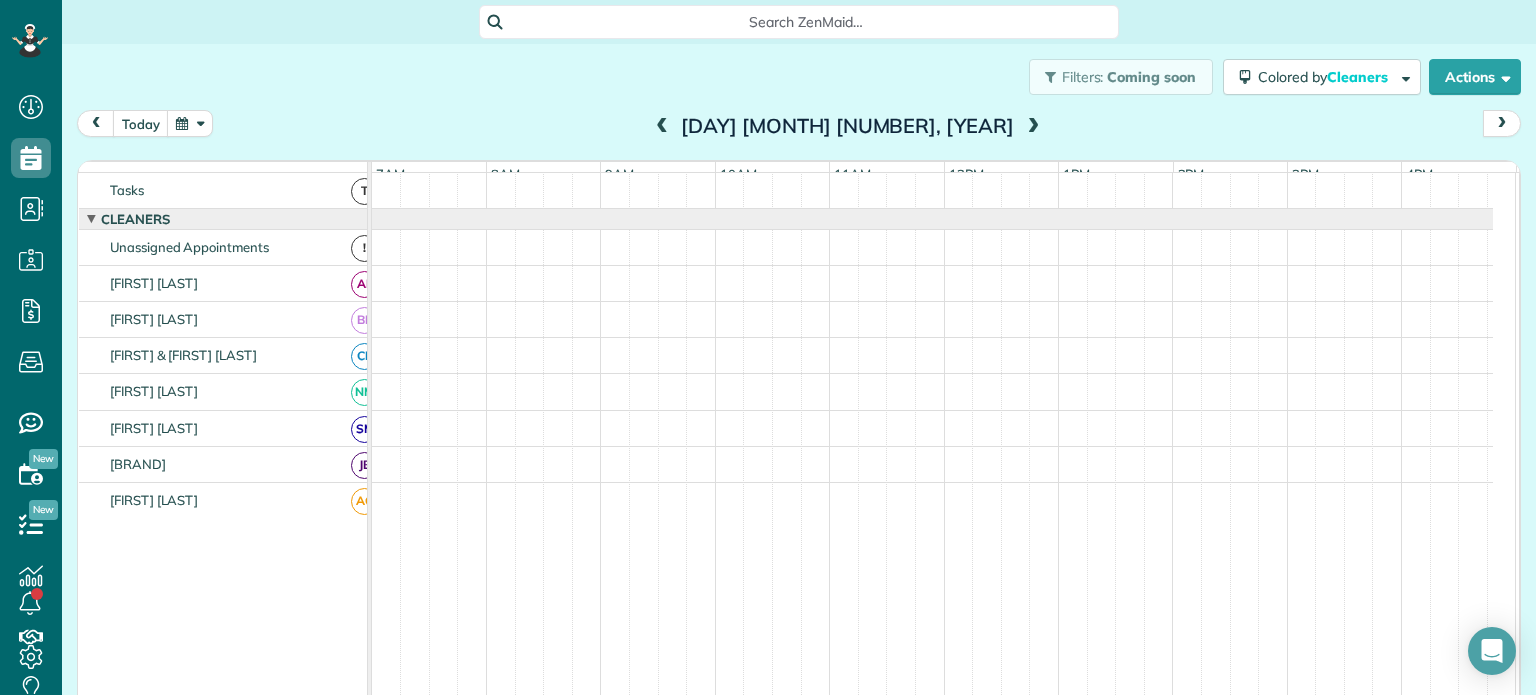 scroll, scrollTop: 0, scrollLeft: 0, axis: both 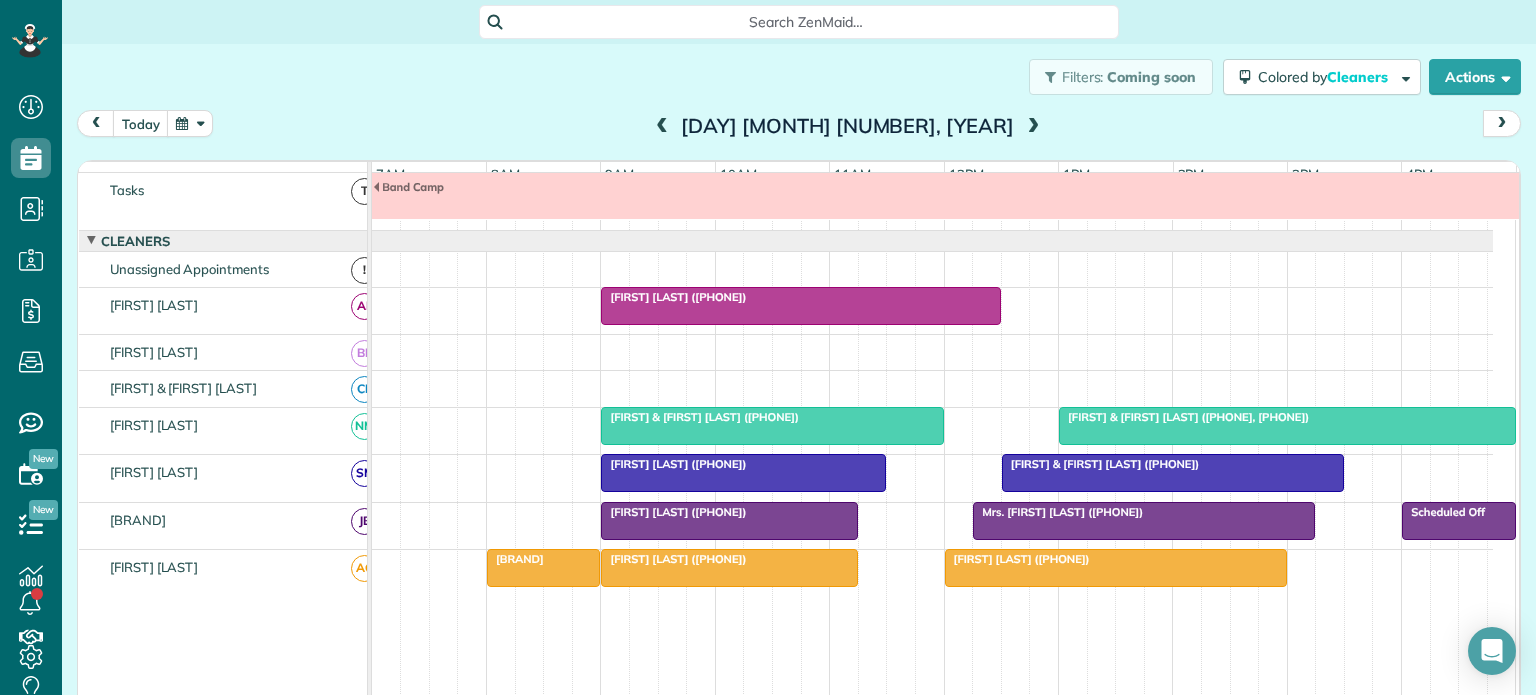 click on "[FIRST] [LAST] ([PHONE])" at bounding box center (1017, 559) 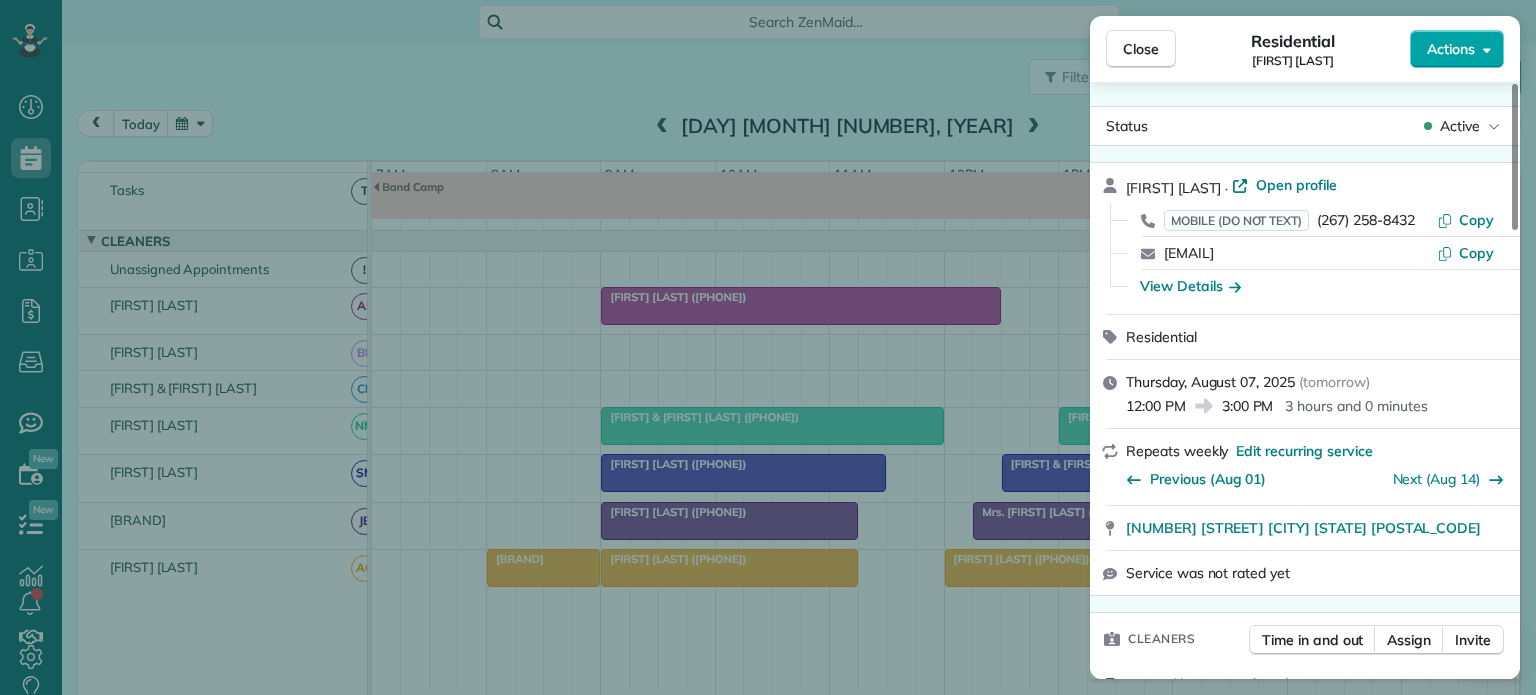click on "Actions" at bounding box center [1451, 49] 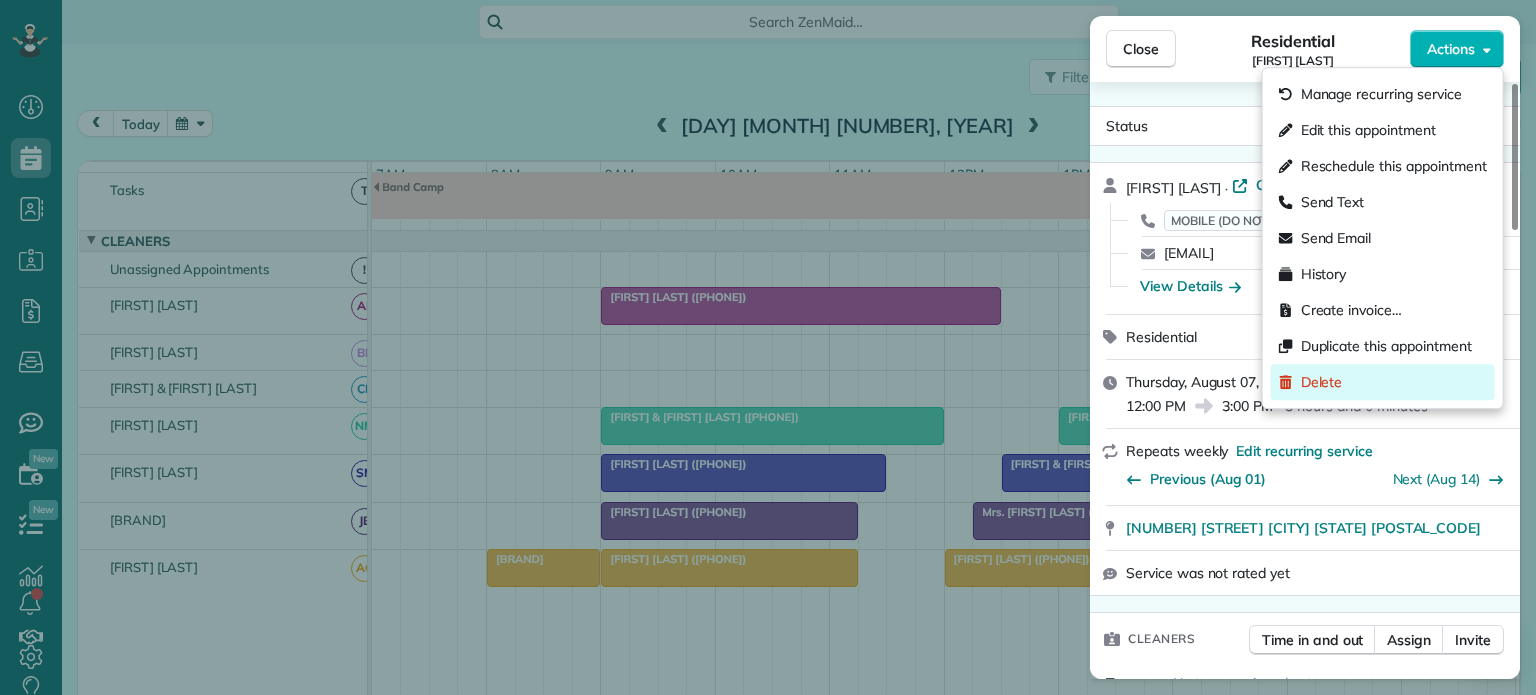 click on "Delete" at bounding box center (1322, 382) 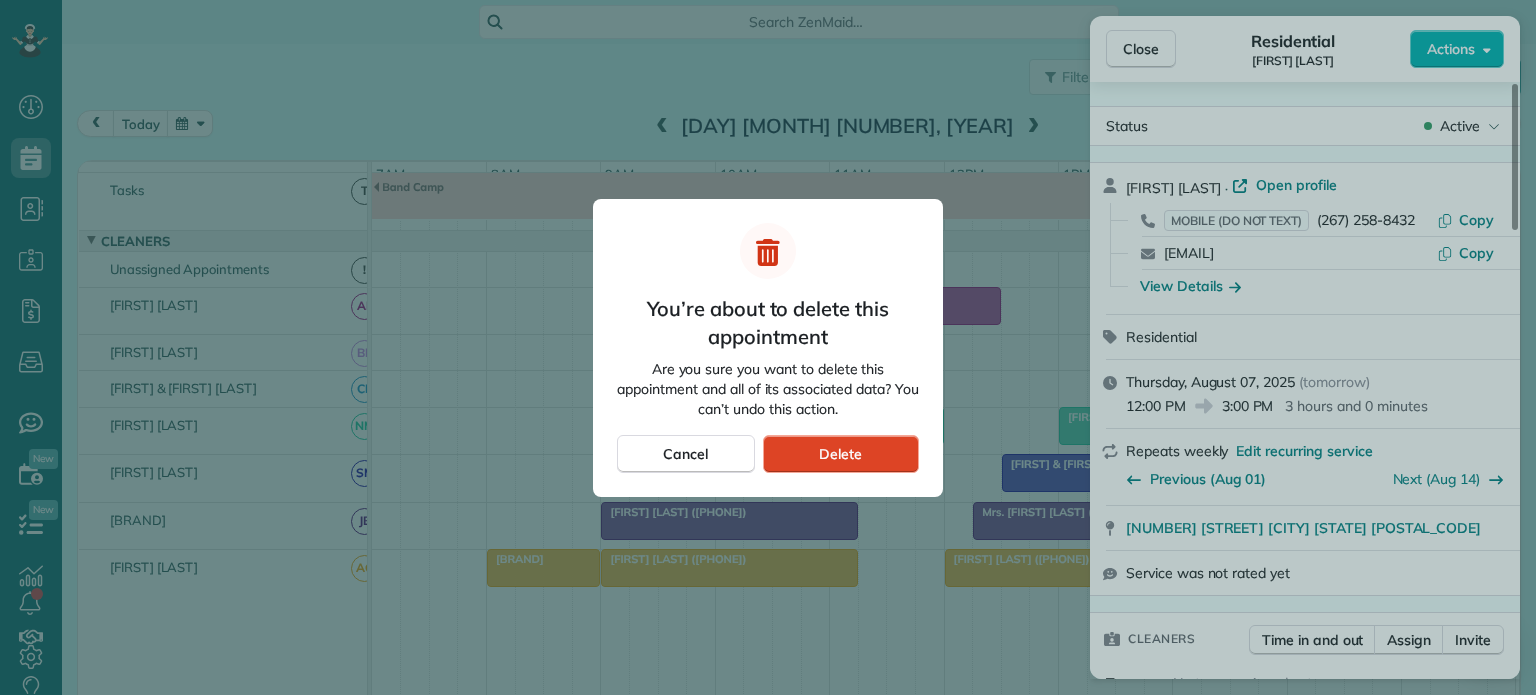 click on "Delete" at bounding box center [840, 454] 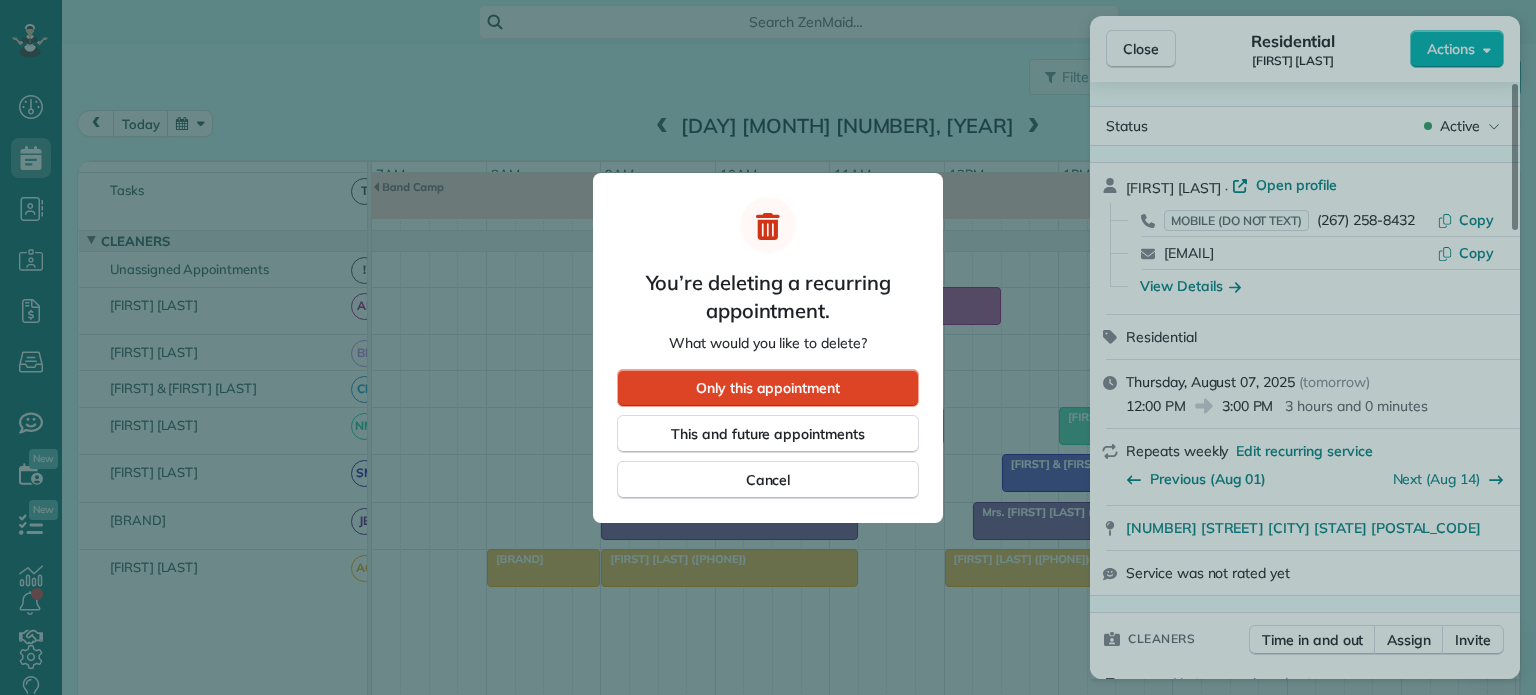 click on "Only this appointment" at bounding box center [768, 388] 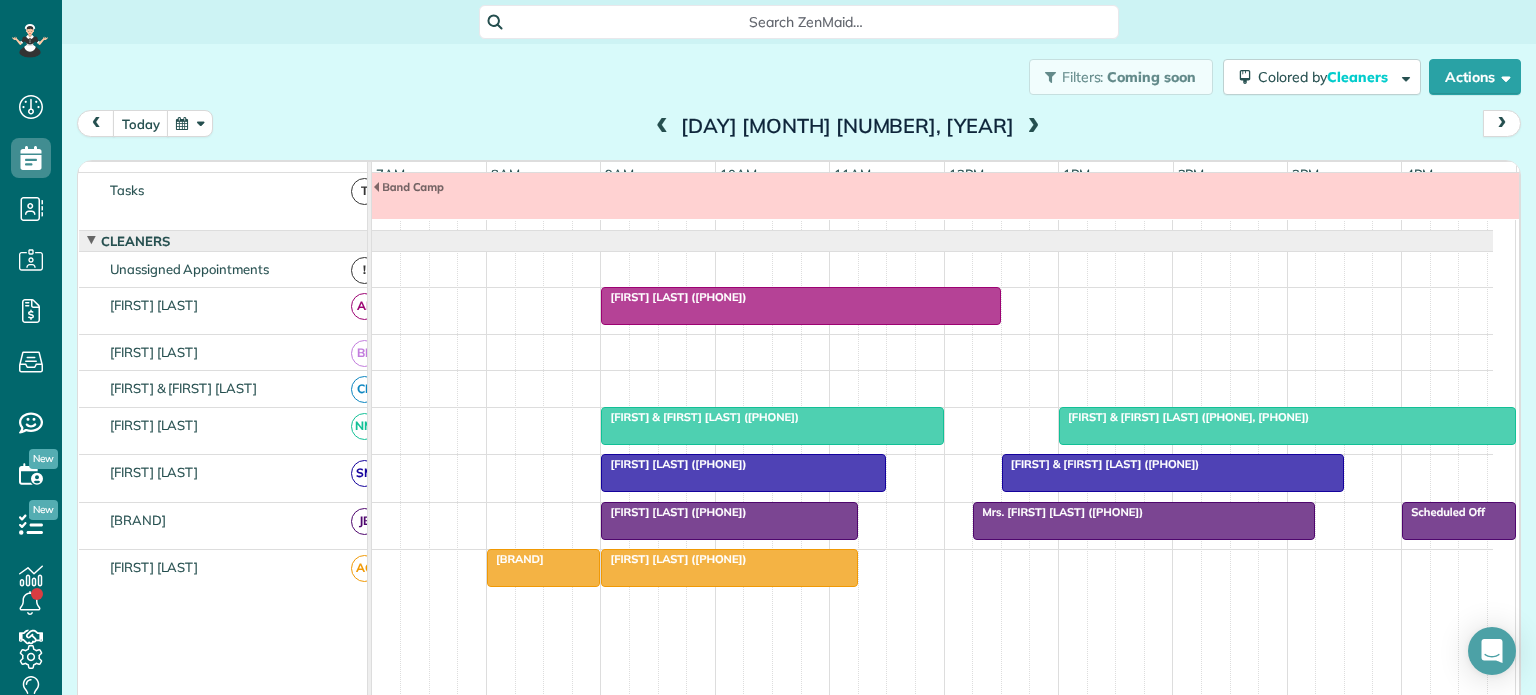 click on "[FIRST] [LAST] ([PHONE])" at bounding box center [673, 512] 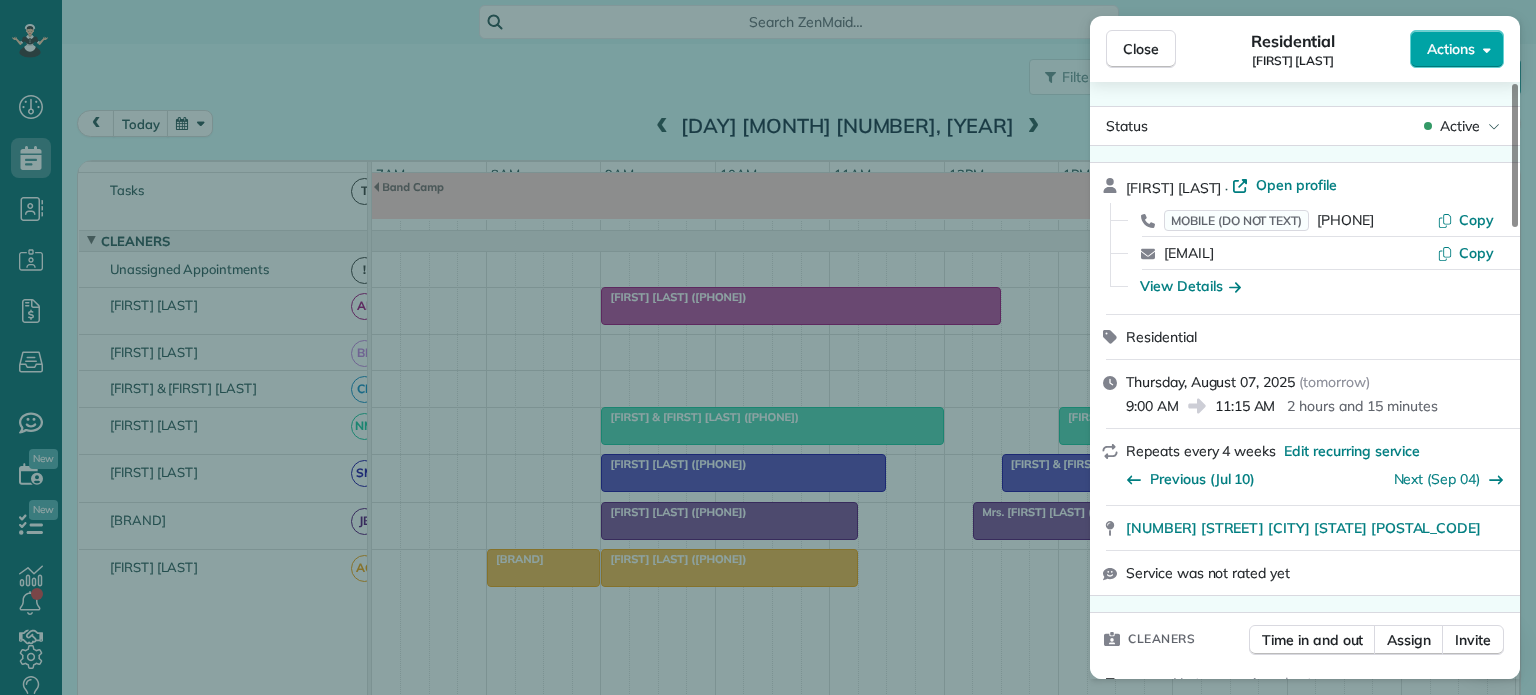click on "Actions" at bounding box center [1451, 49] 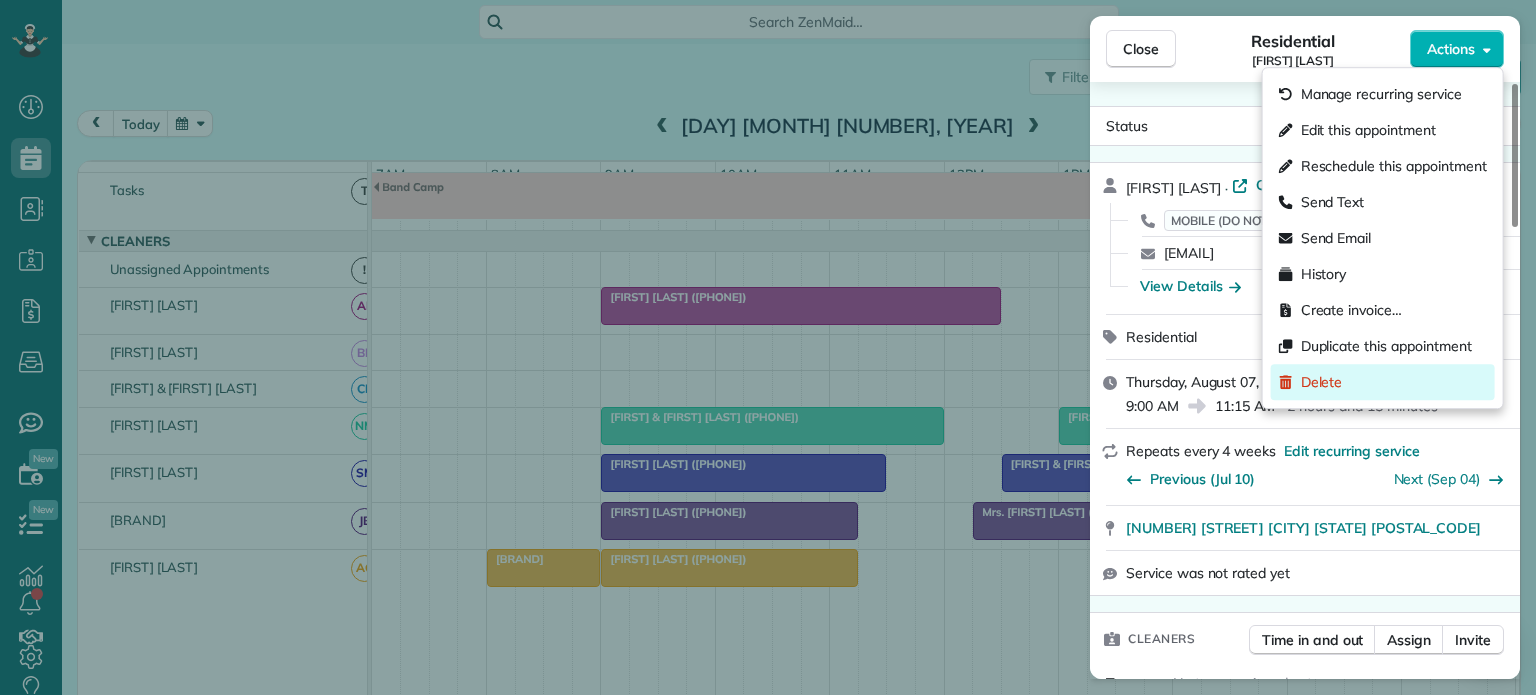 click on "Delete" at bounding box center [1322, 382] 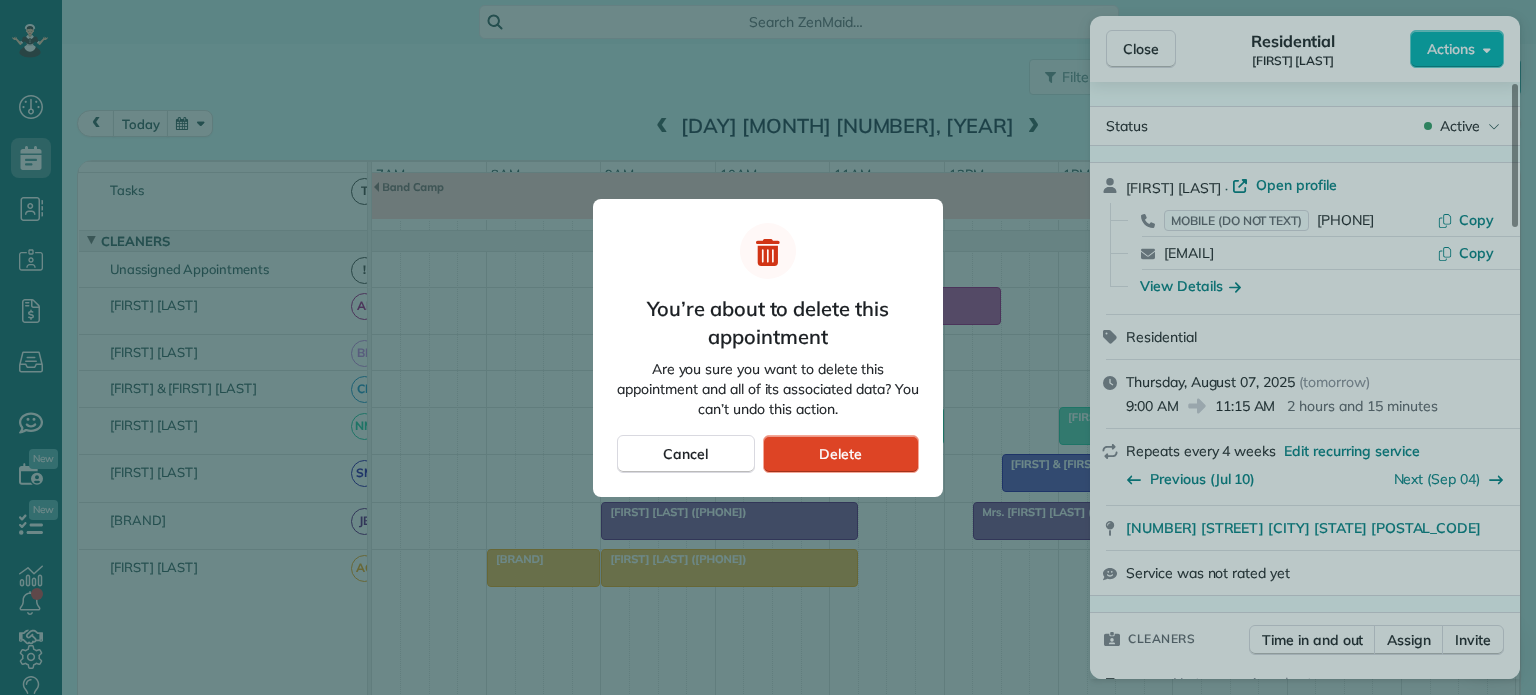 click on "Delete" at bounding box center [841, 454] 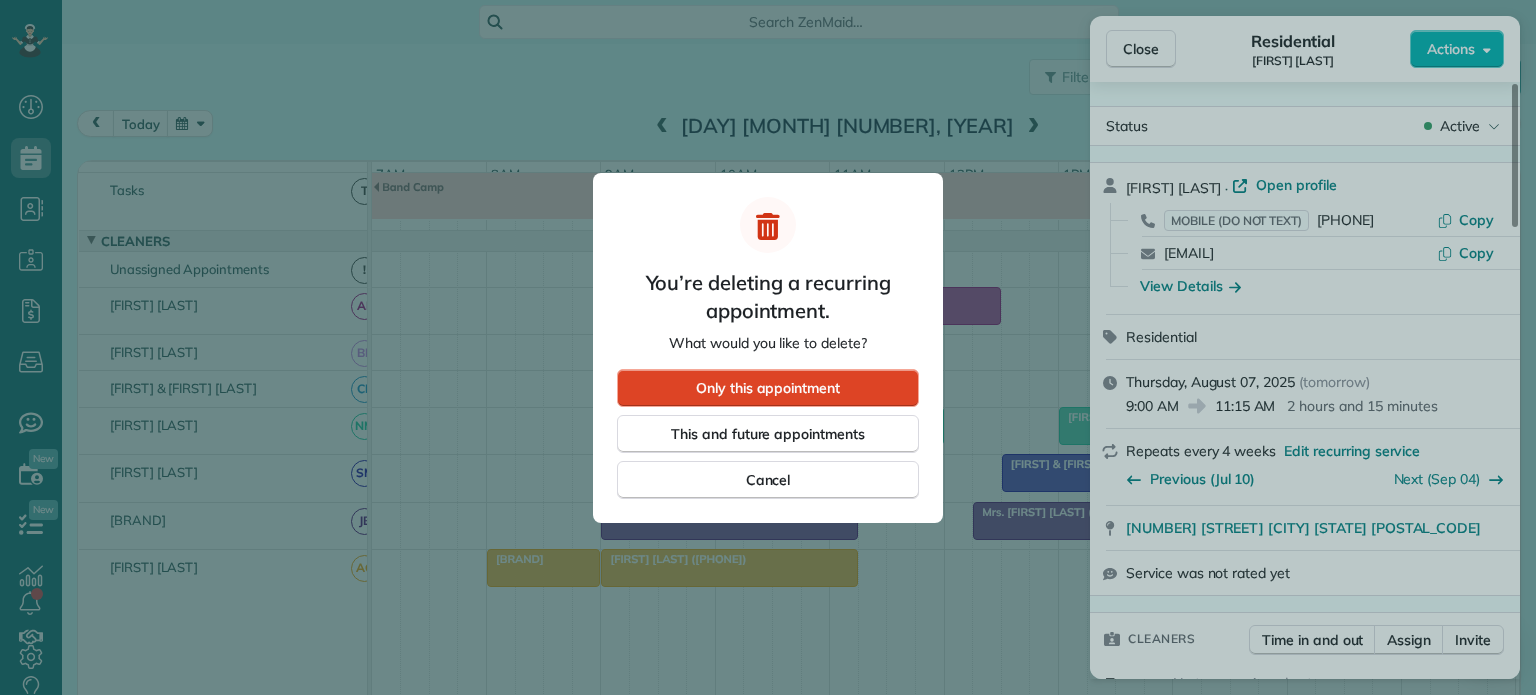 click on "Only this appointment" at bounding box center [768, 388] 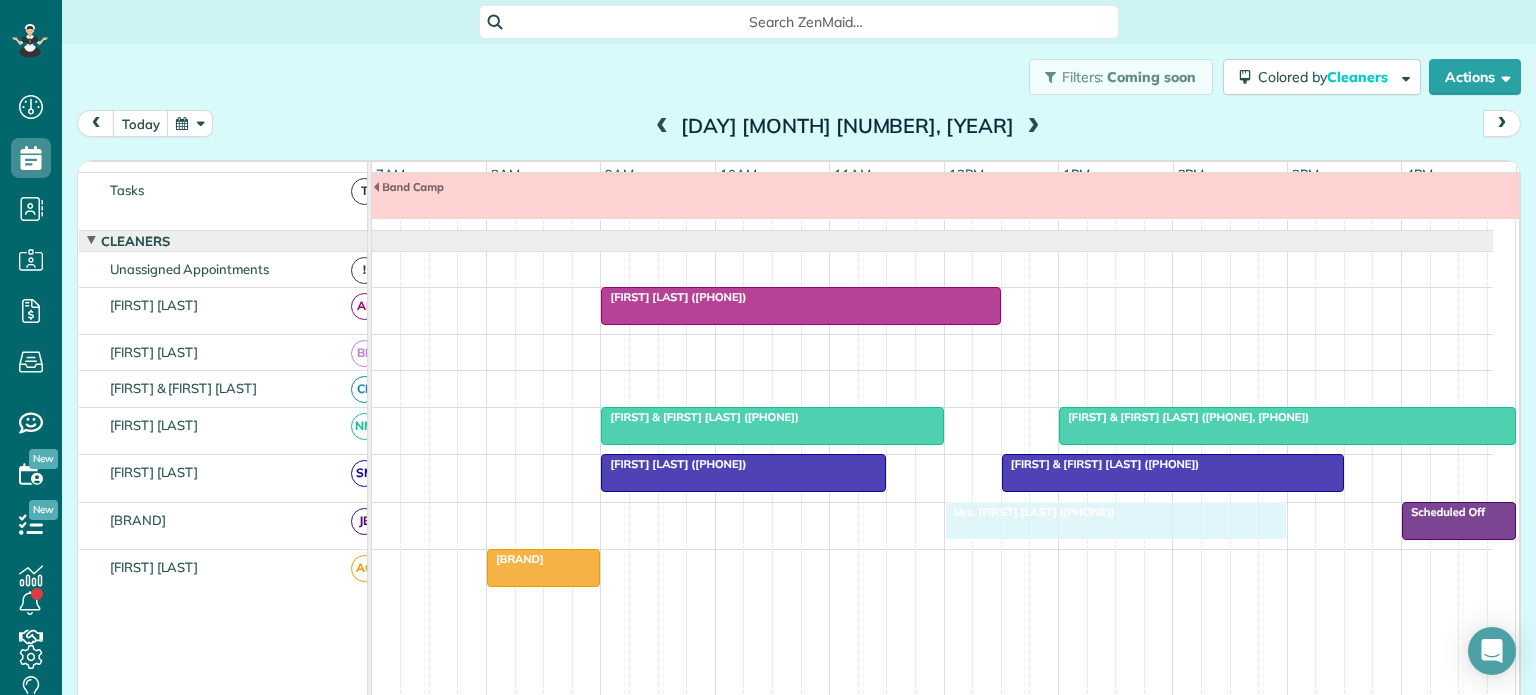 drag, startPoint x: 1072, startPoint y: 524, endPoint x: 1042, endPoint y: 522, distance: 30.066593 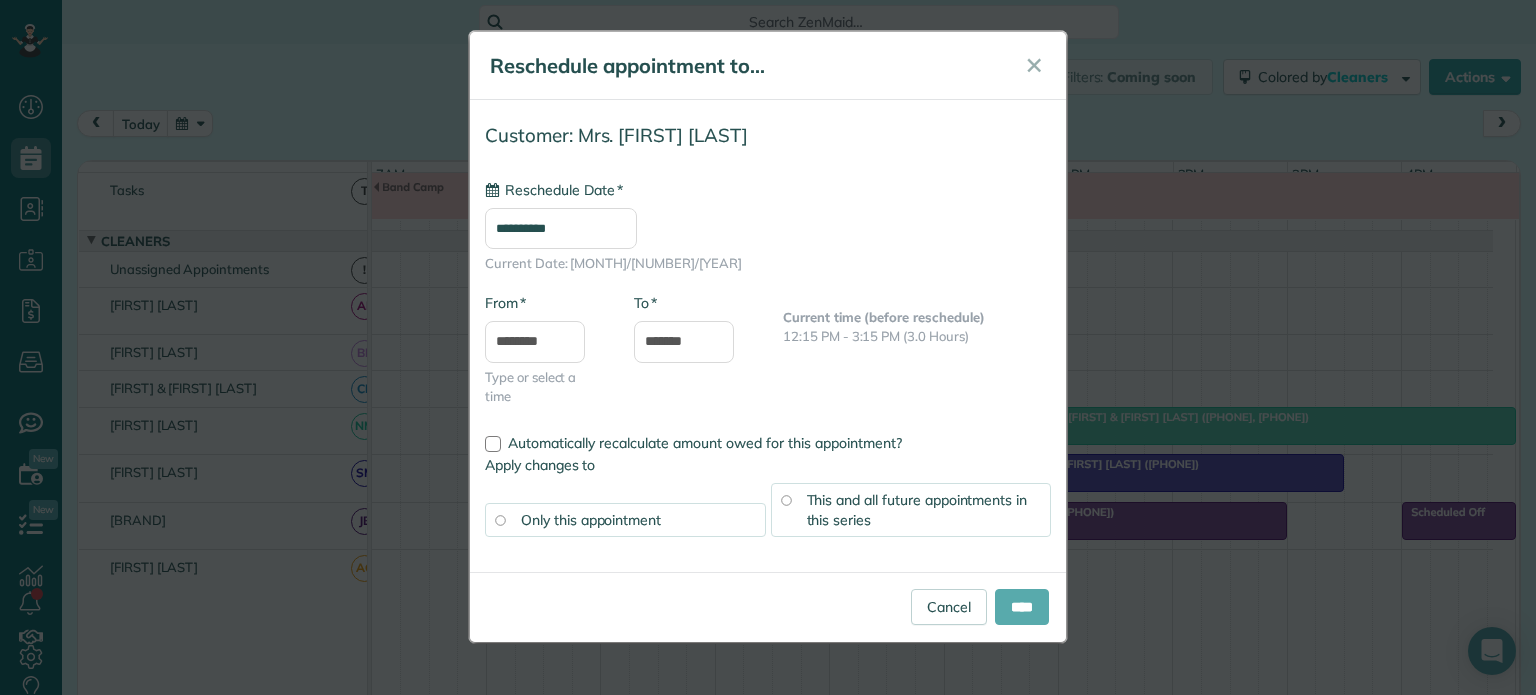 type on "**********" 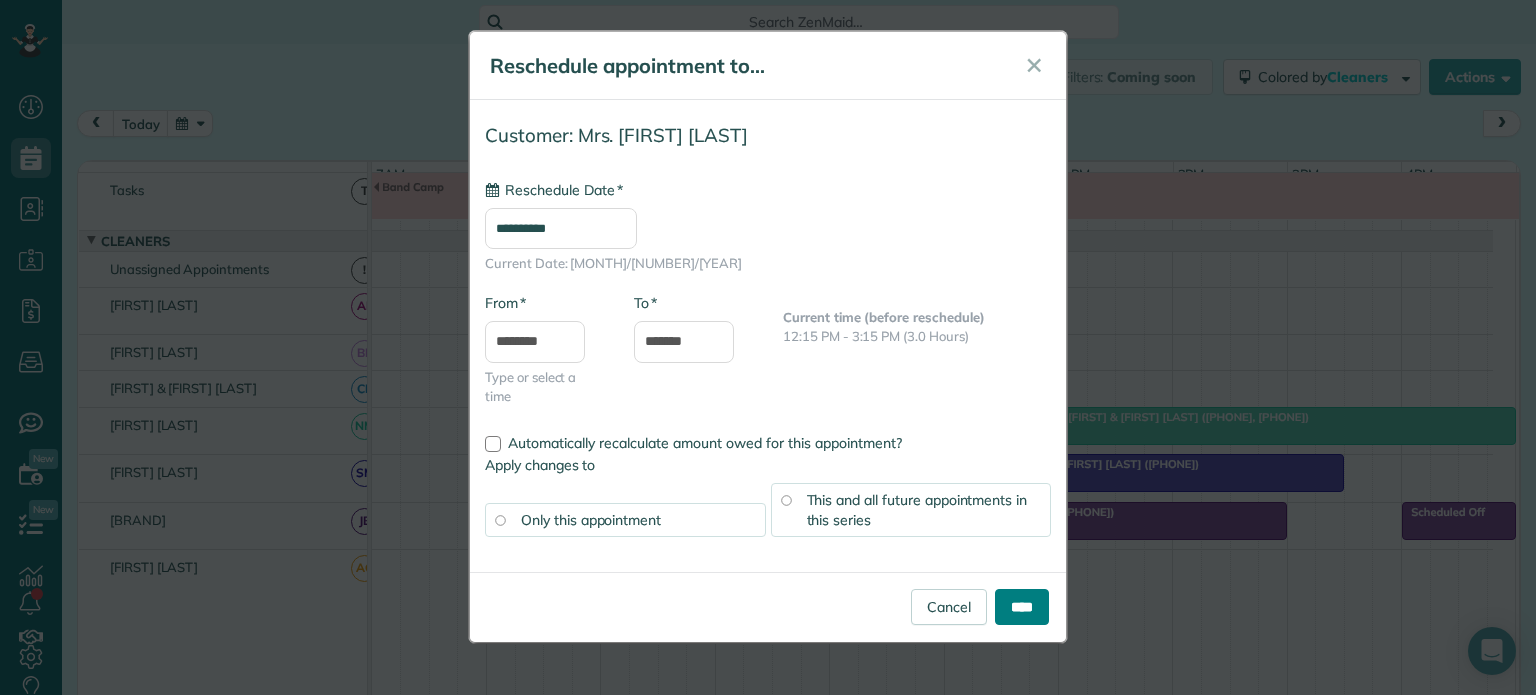 click on "****" at bounding box center [1022, 607] 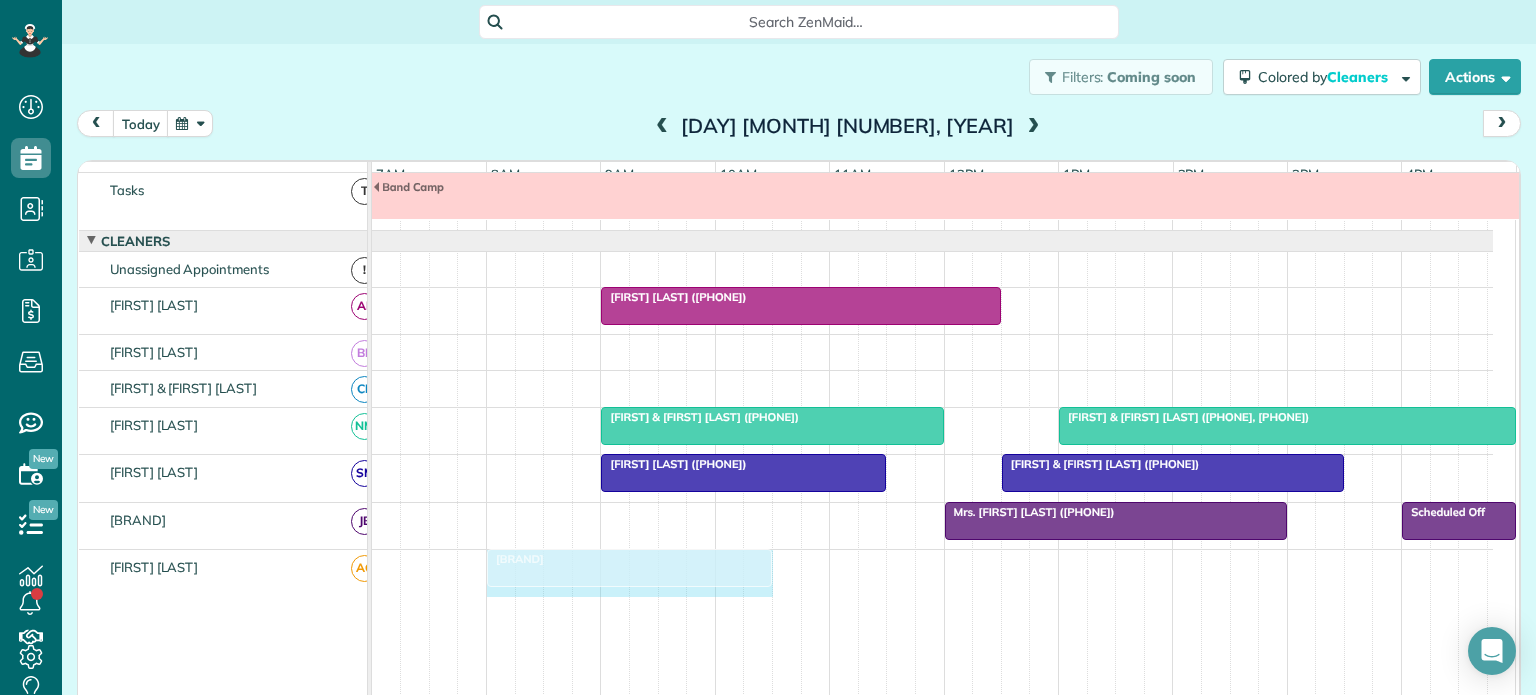 drag, startPoint x: 592, startPoint y: 570, endPoint x: 753, endPoint y: 587, distance: 161.89503 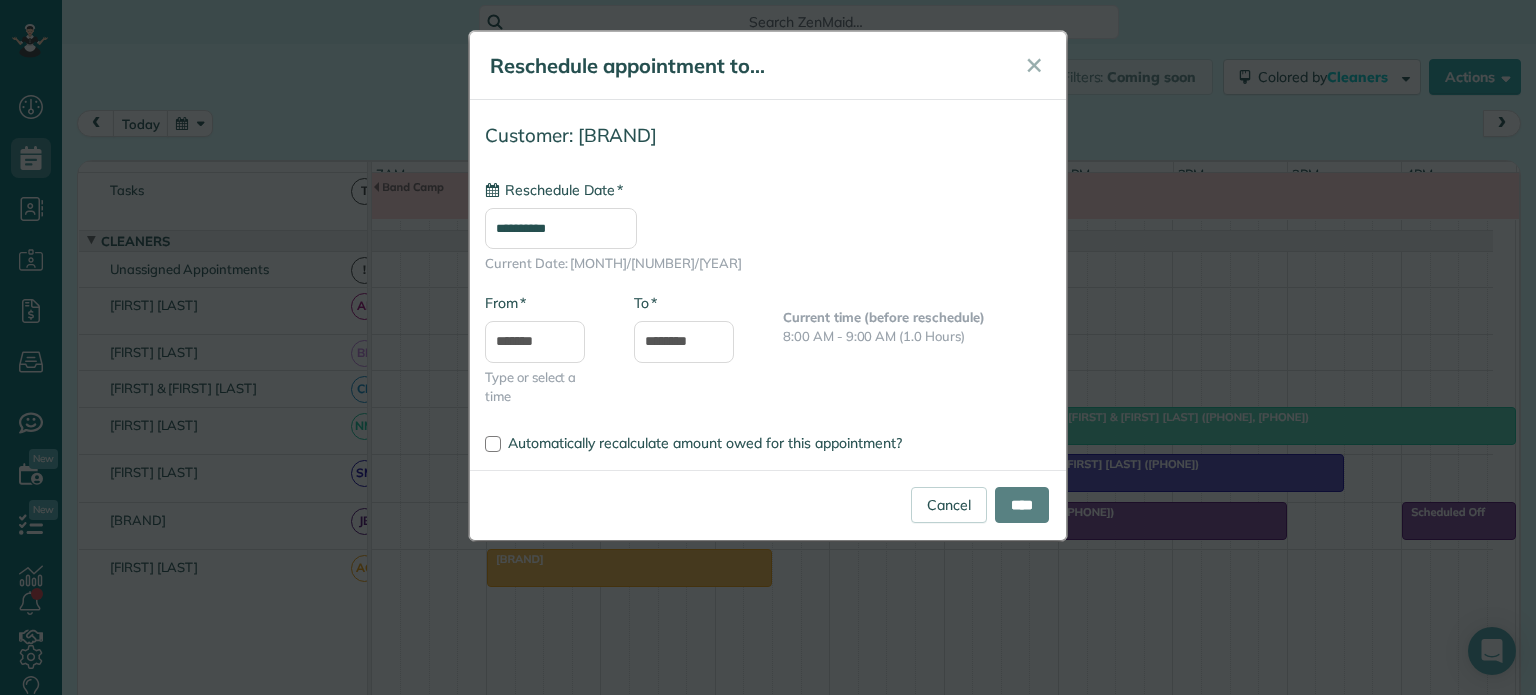 type on "**********" 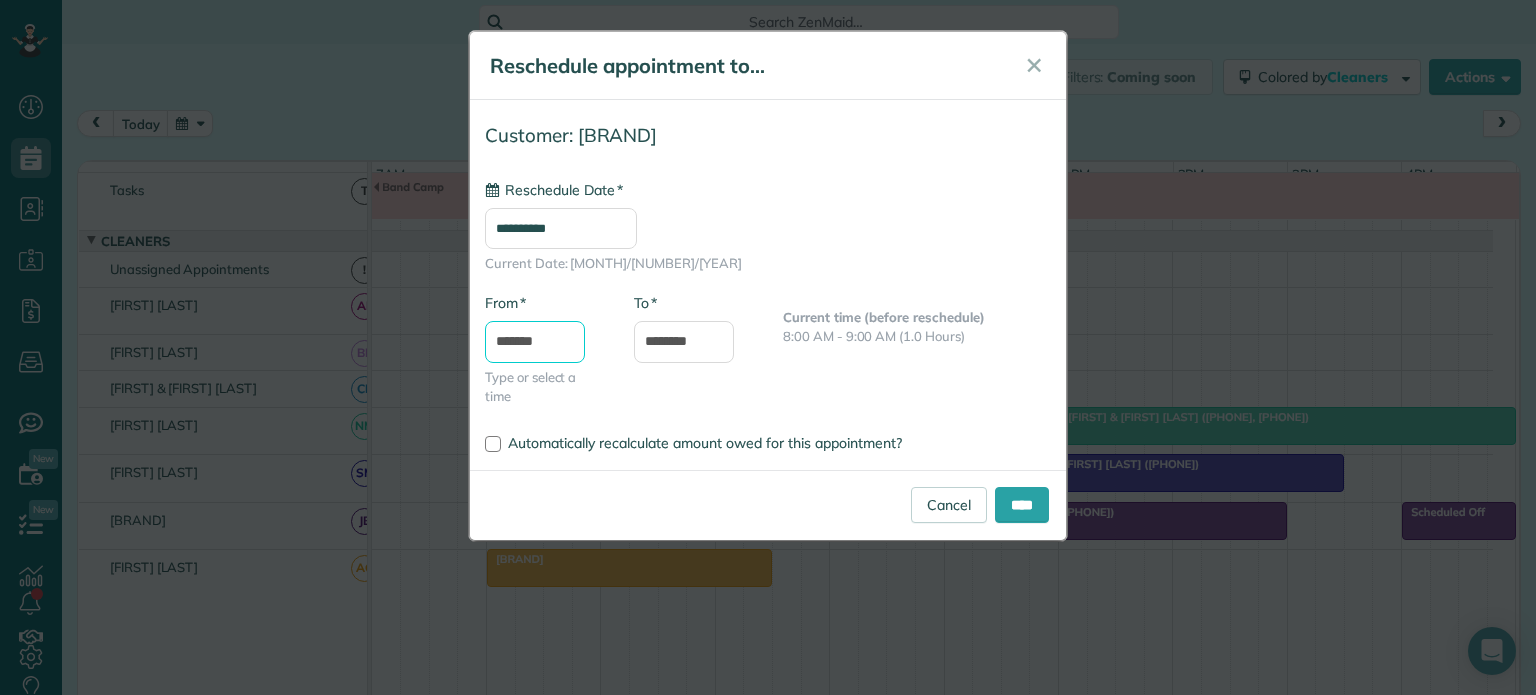 click on "*******" at bounding box center (535, 342) 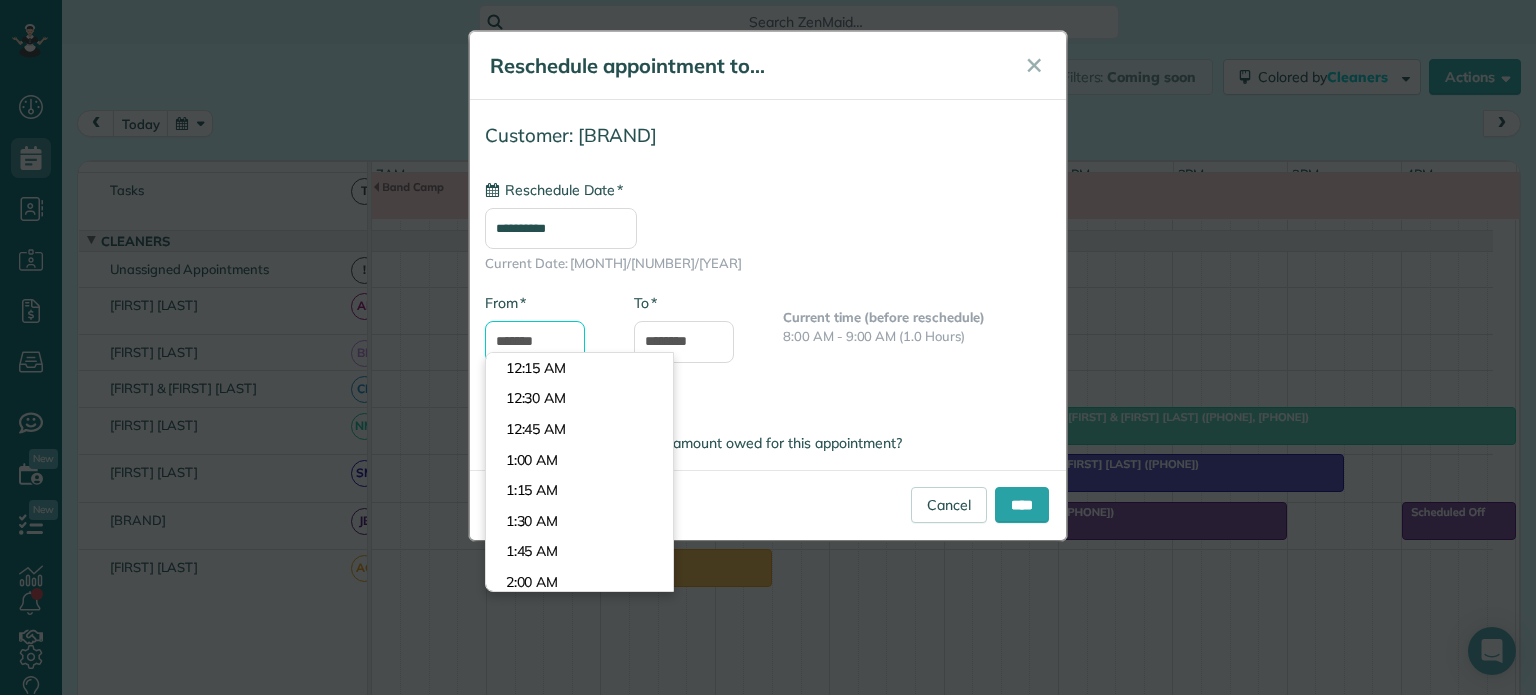 scroll, scrollTop: 916, scrollLeft: 0, axis: vertical 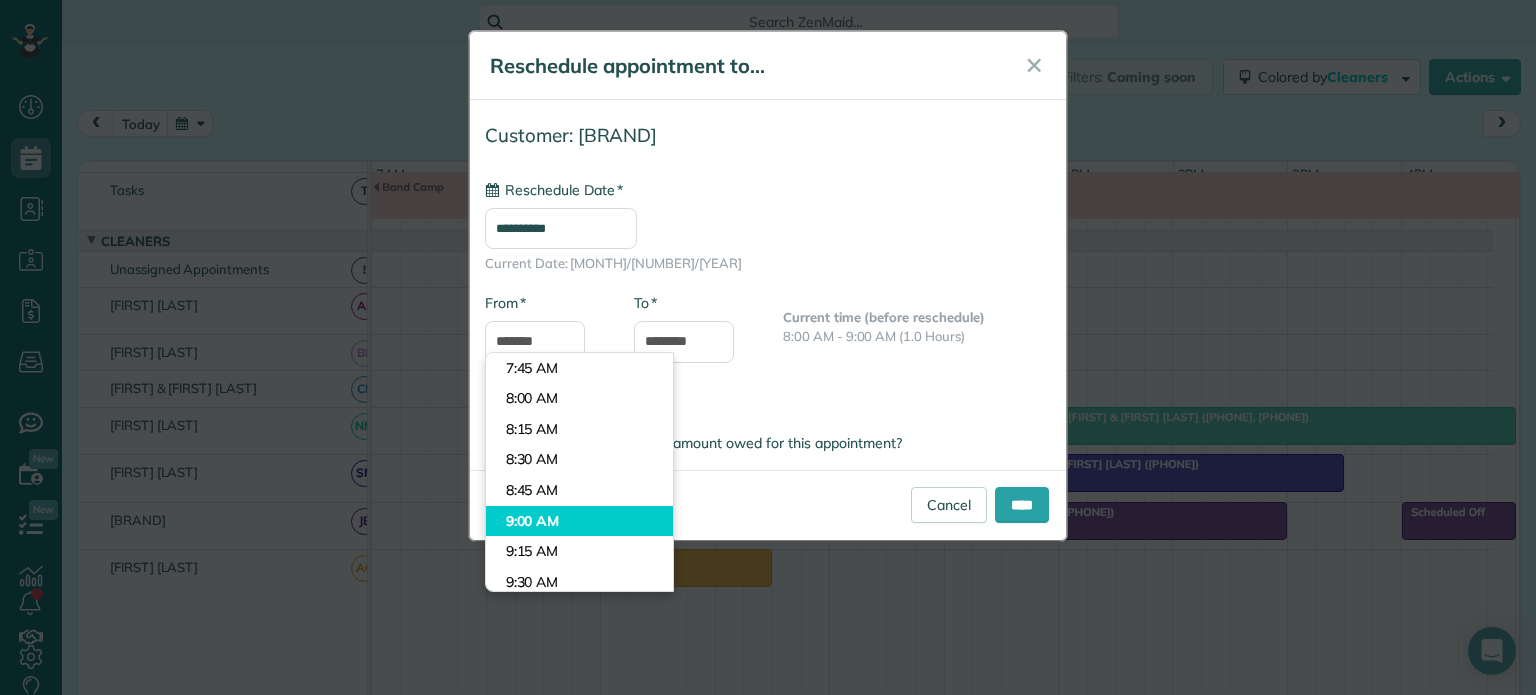 type on "*******" 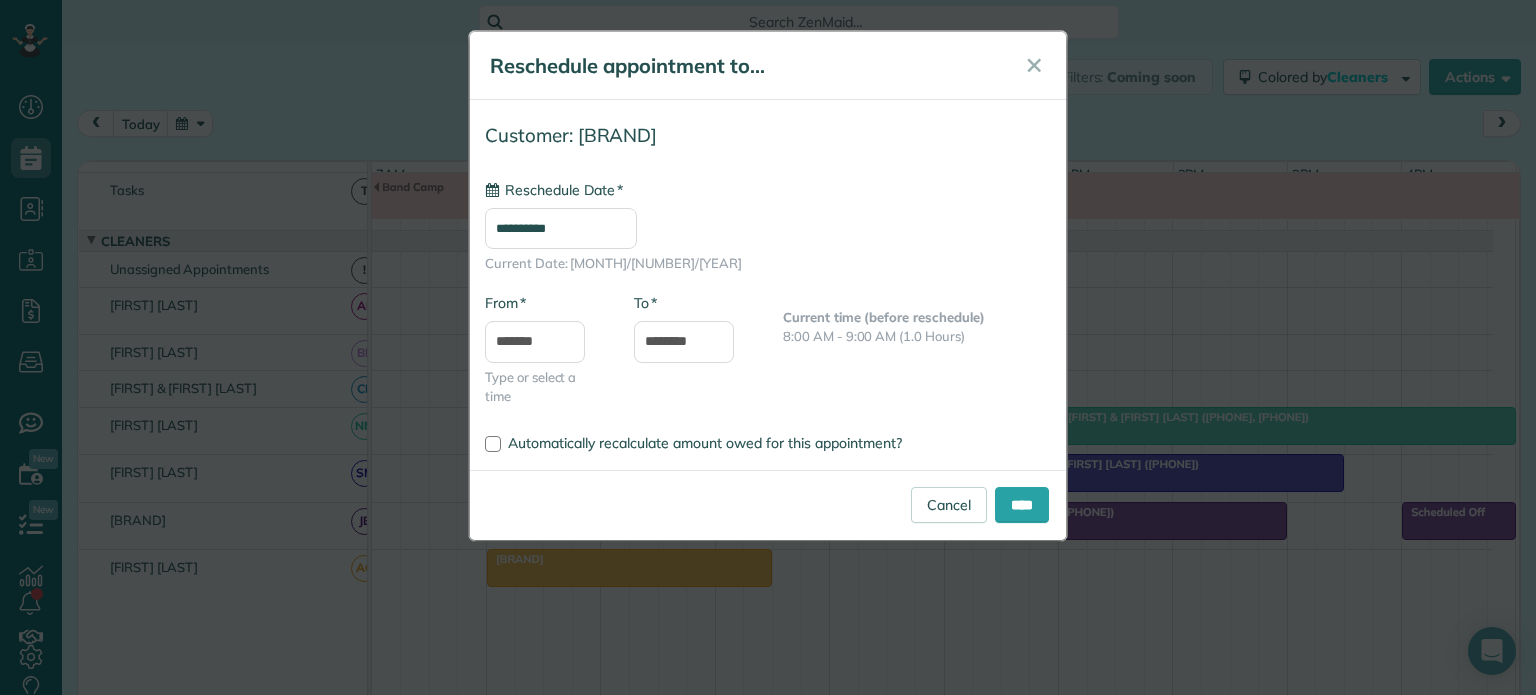 click on "Dashboard
Scheduling
Calendar View
List View
Dispatch View - Weekly scheduling (Beta)" at bounding box center [768, 347] 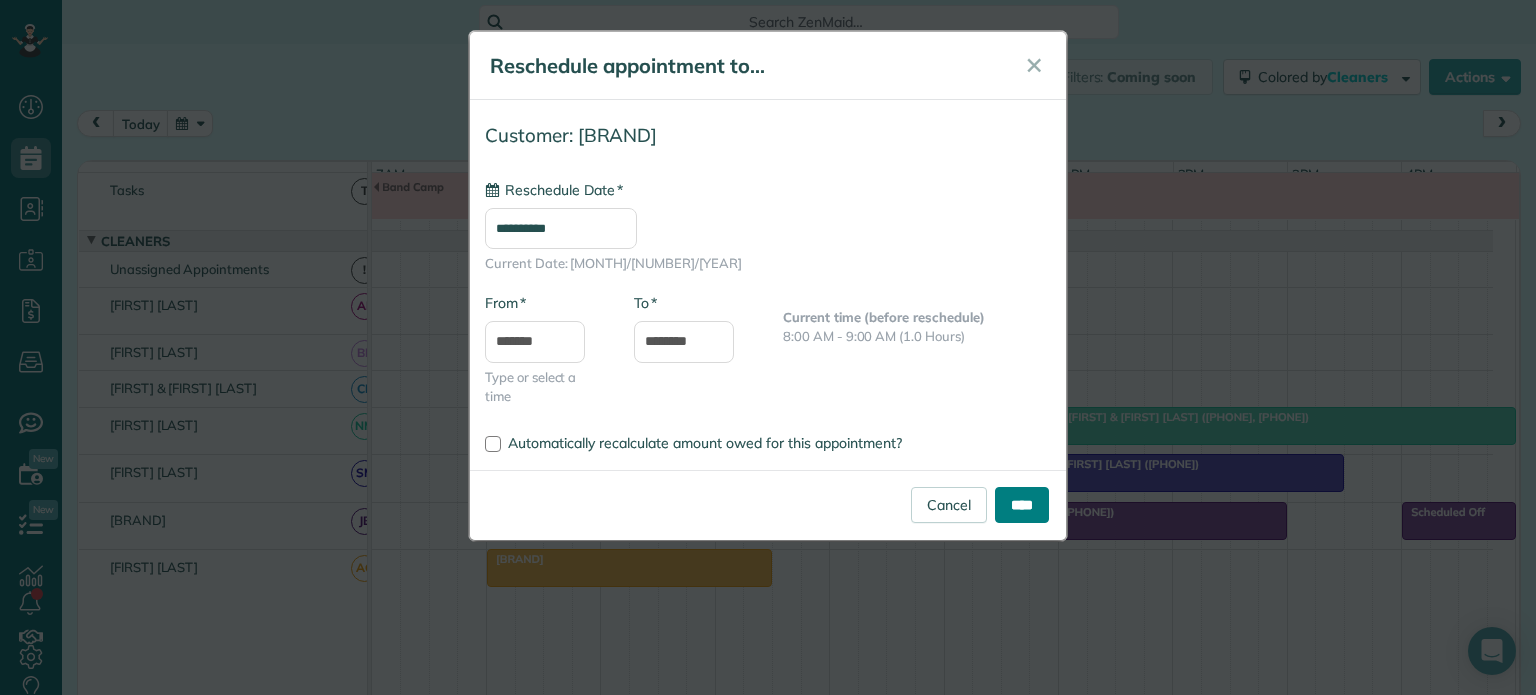 click on "****" at bounding box center (1022, 505) 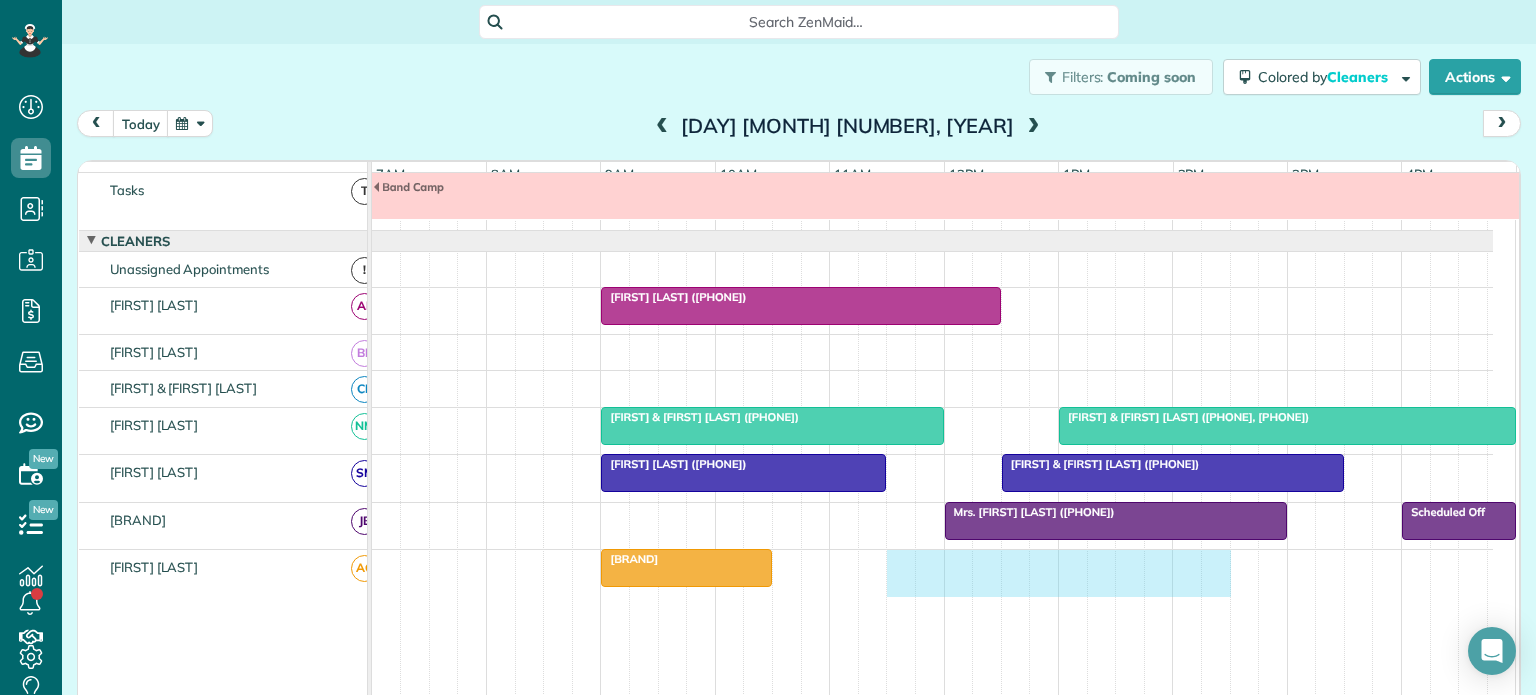 drag, startPoint x: 893, startPoint y: 571, endPoint x: 1206, endPoint y: 613, distance: 315.80533 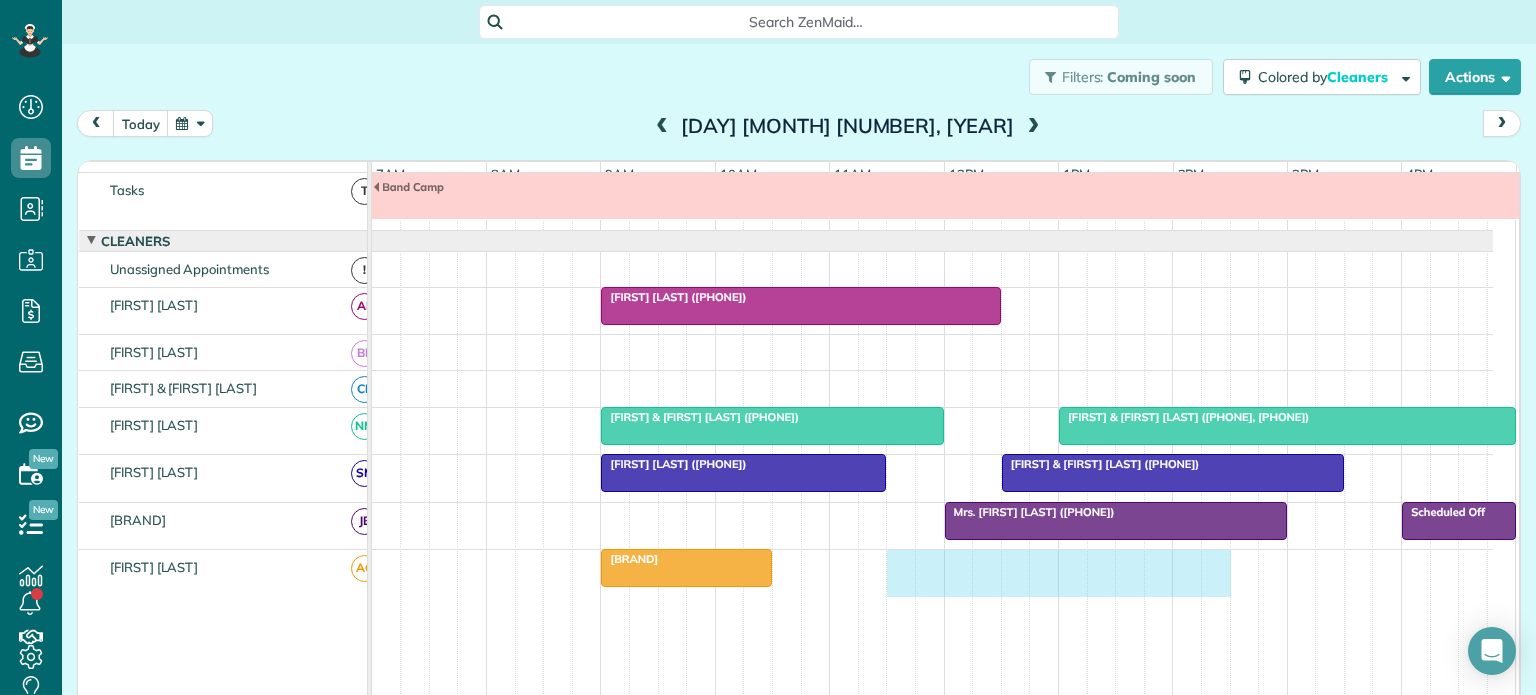 click on "[BRAND]" at bounding box center [932, 720] 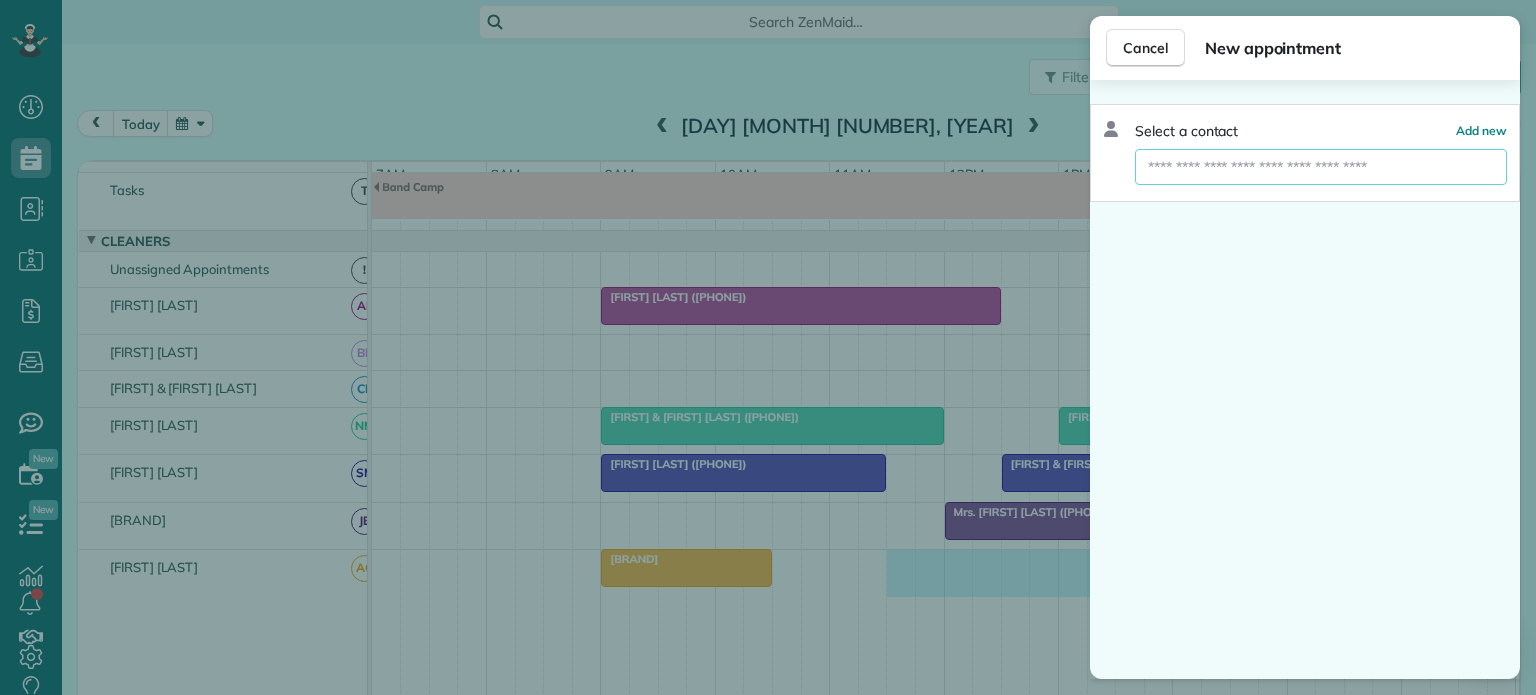 click at bounding box center [1321, 167] 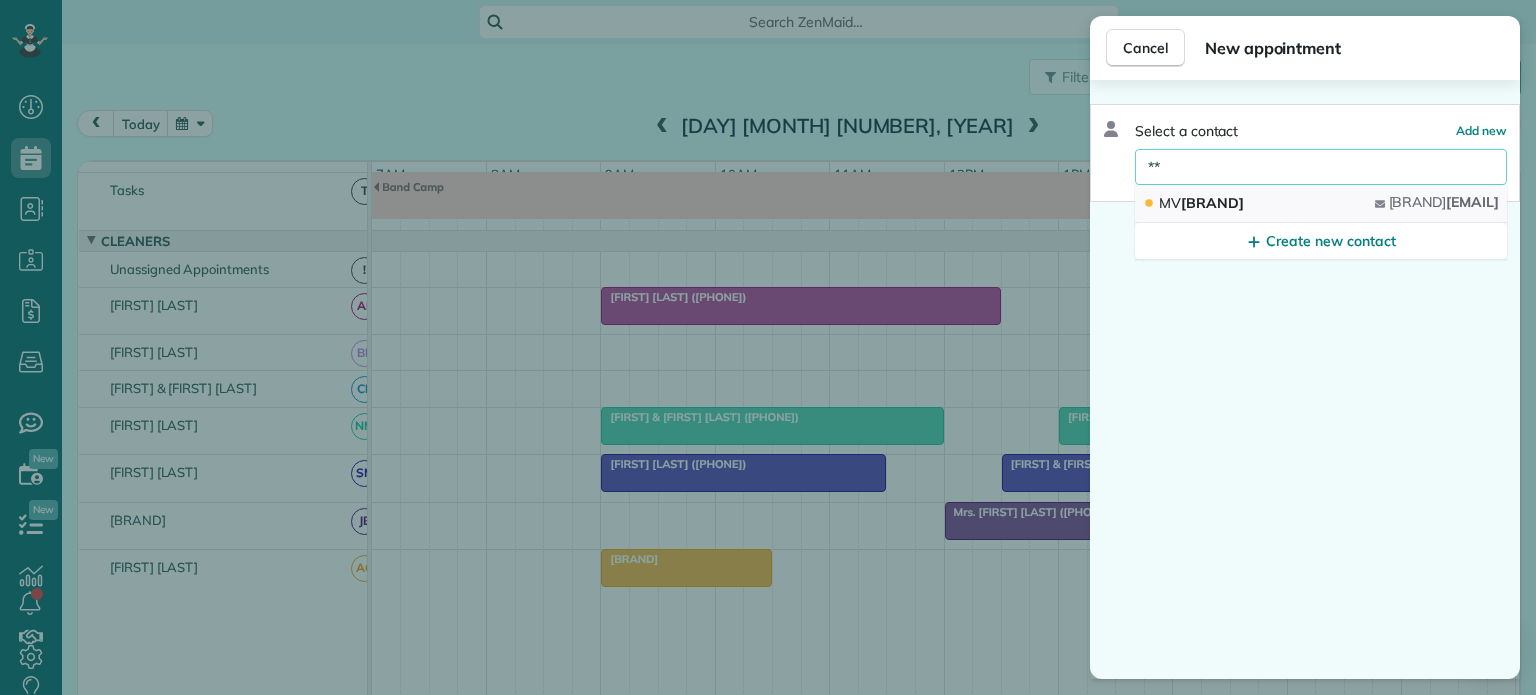 type on "**" 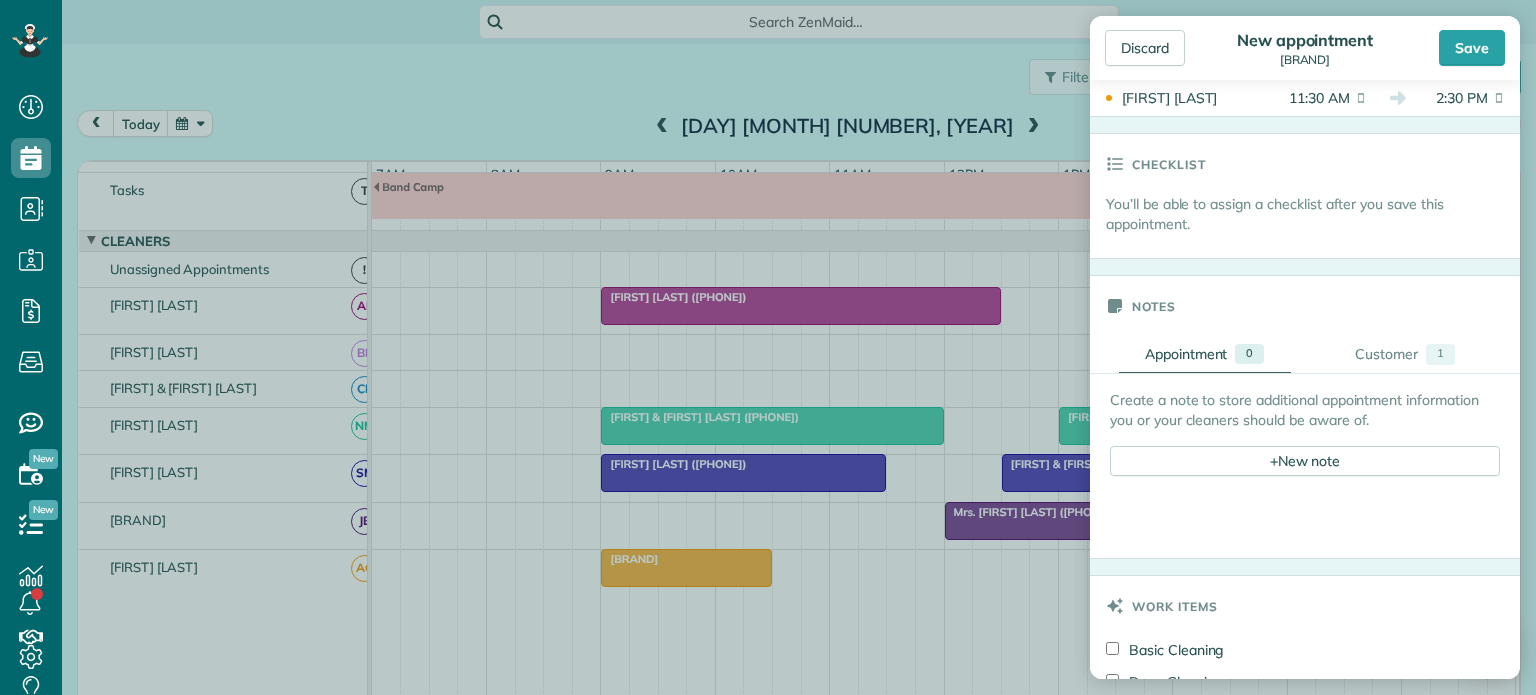 scroll, scrollTop: 500, scrollLeft: 0, axis: vertical 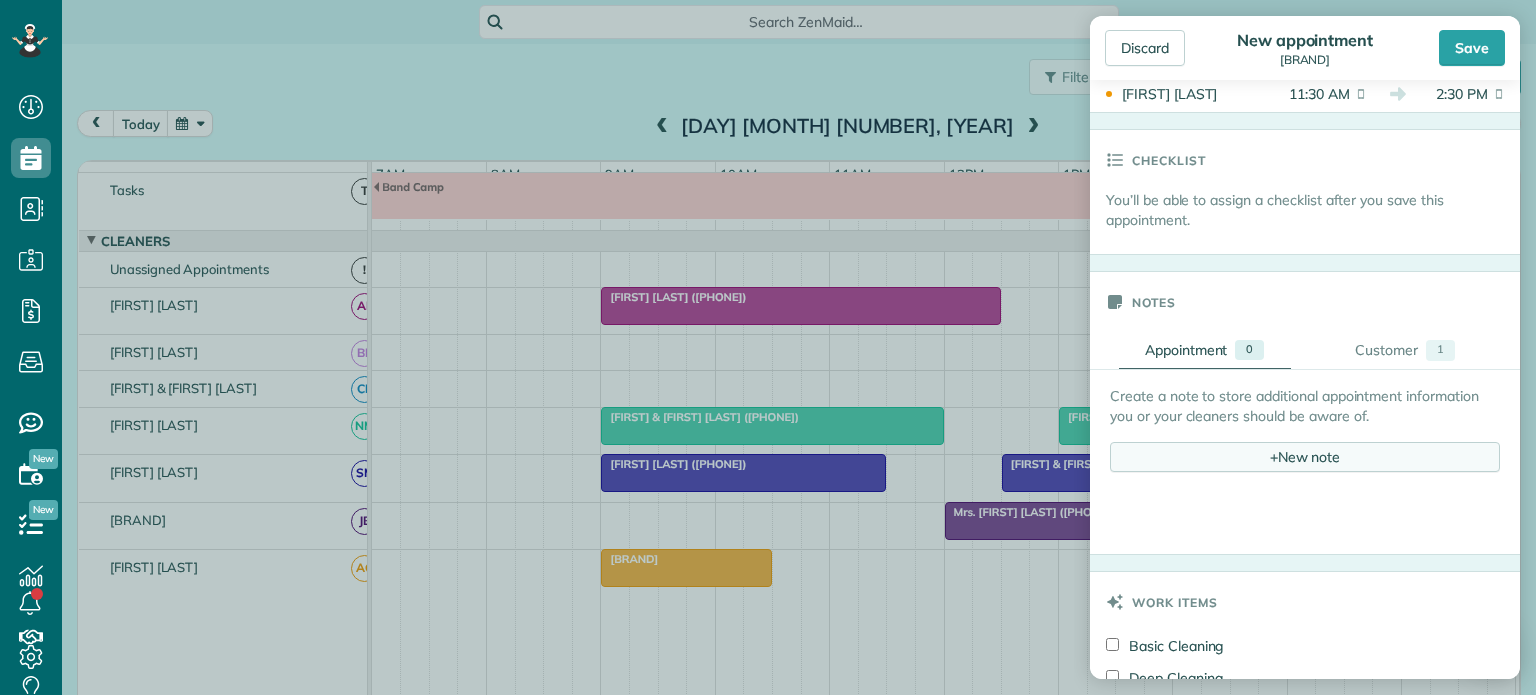click on "+ New note" at bounding box center [1305, 457] 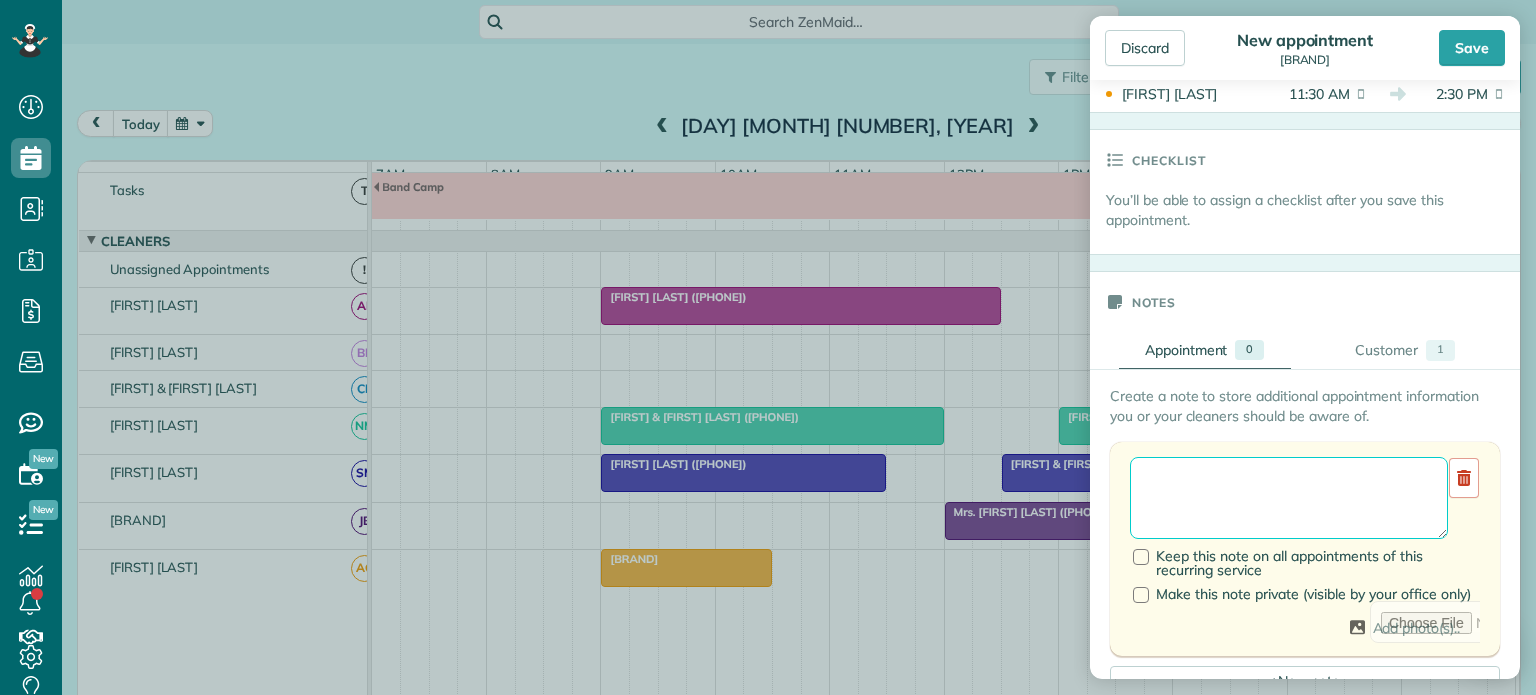 click at bounding box center [1289, 498] 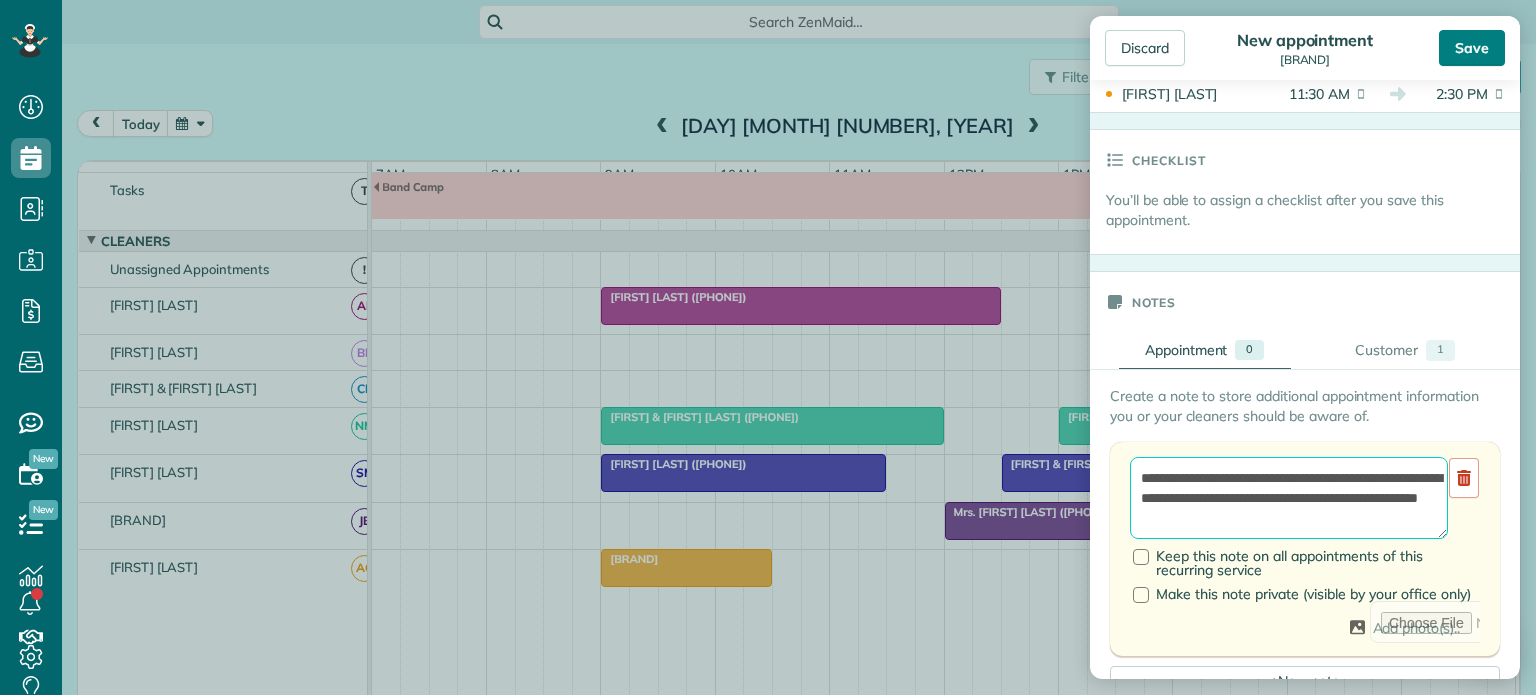 type on "**********" 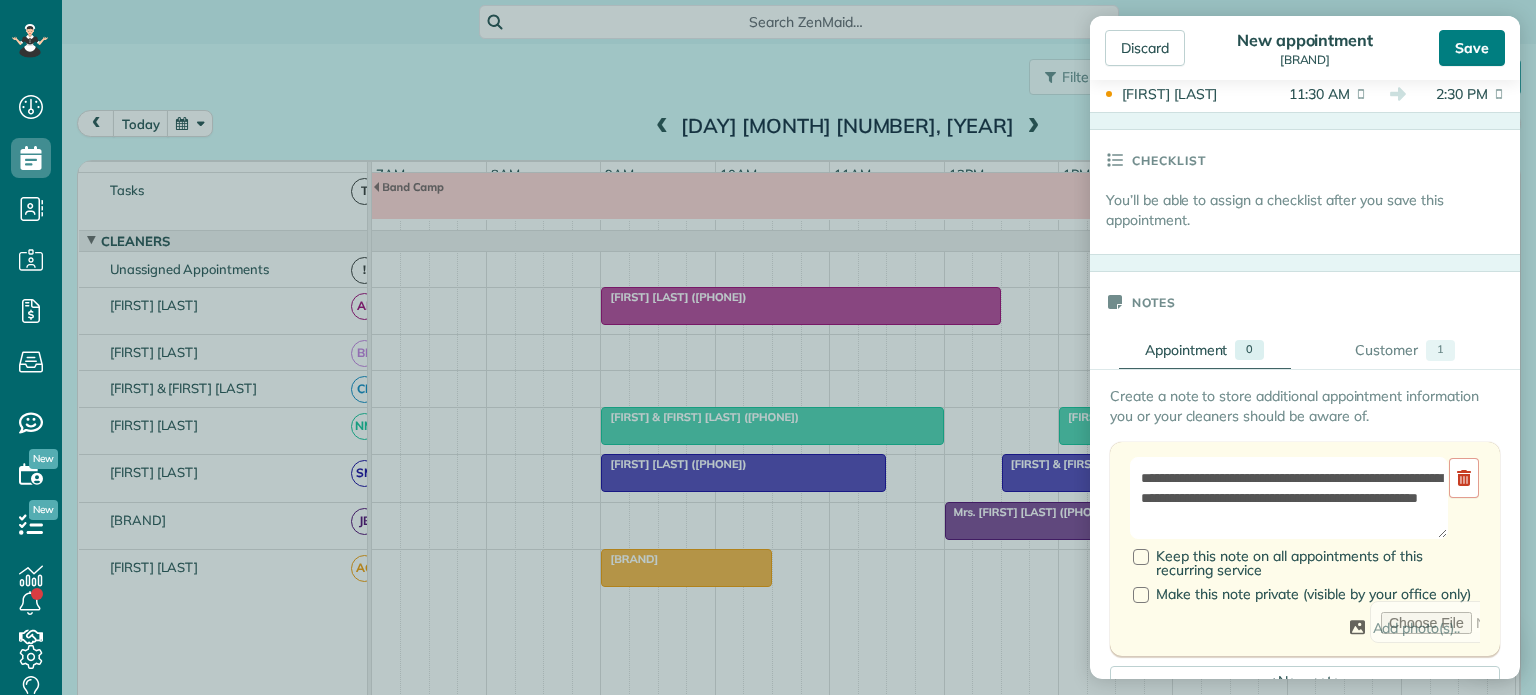 click on "Save" at bounding box center [1472, 48] 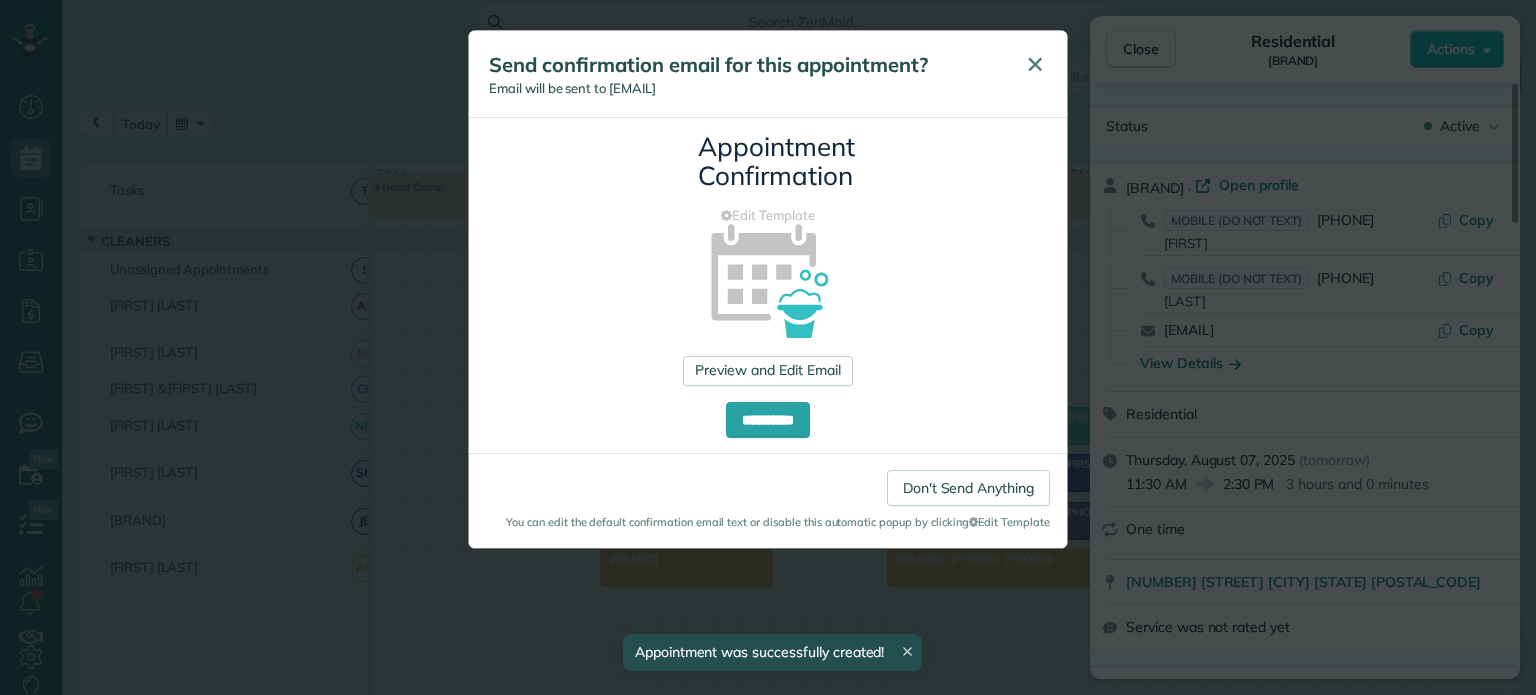 click on "✕" at bounding box center [1035, 64] 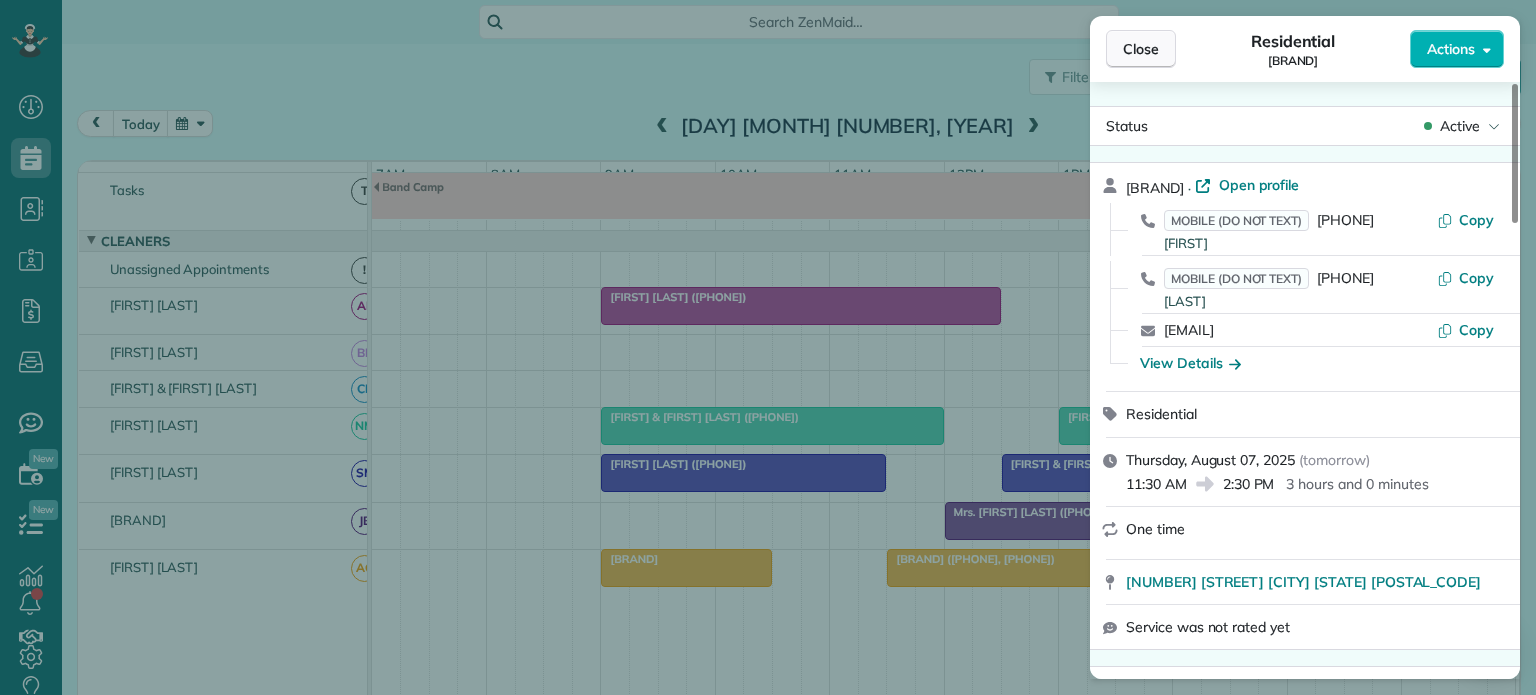 click on "Close" at bounding box center (1141, 49) 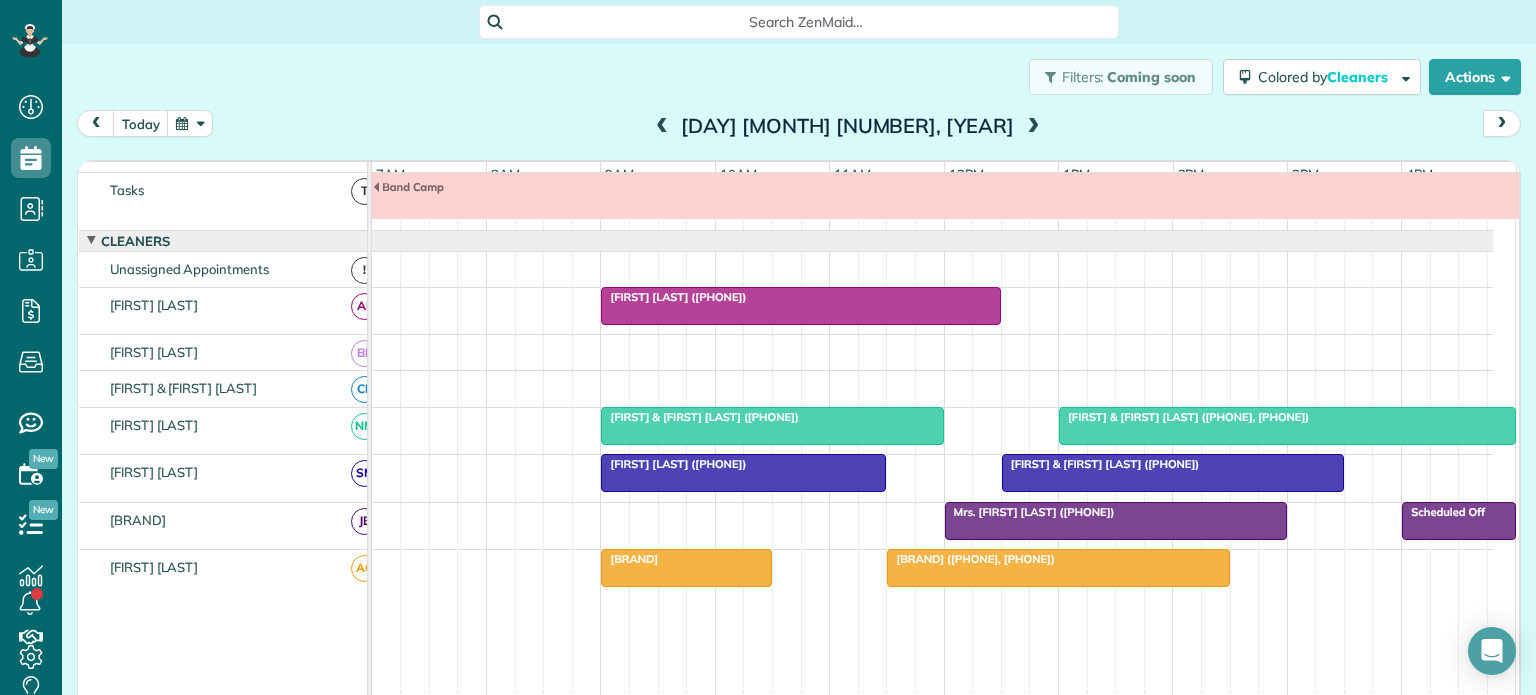 click at bounding box center (190, 123) 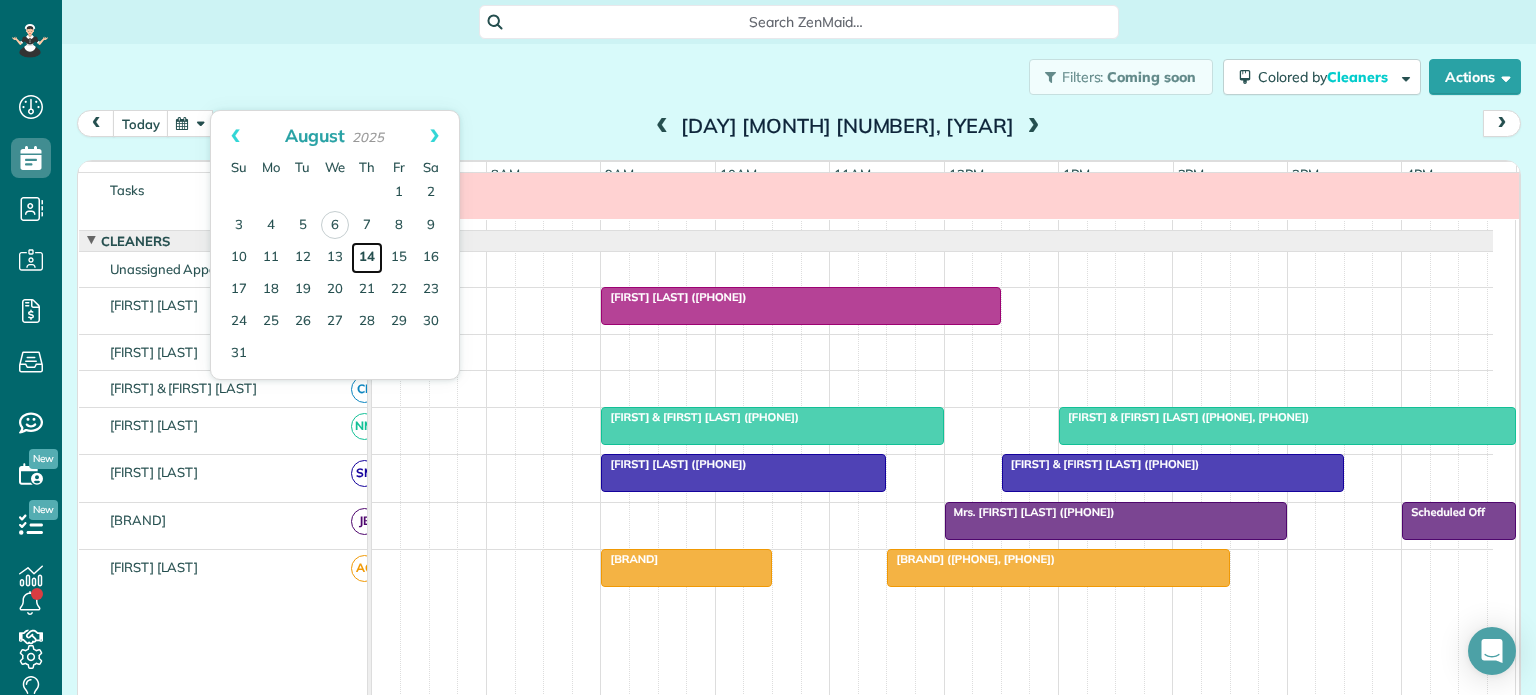 click on "14" at bounding box center (367, 258) 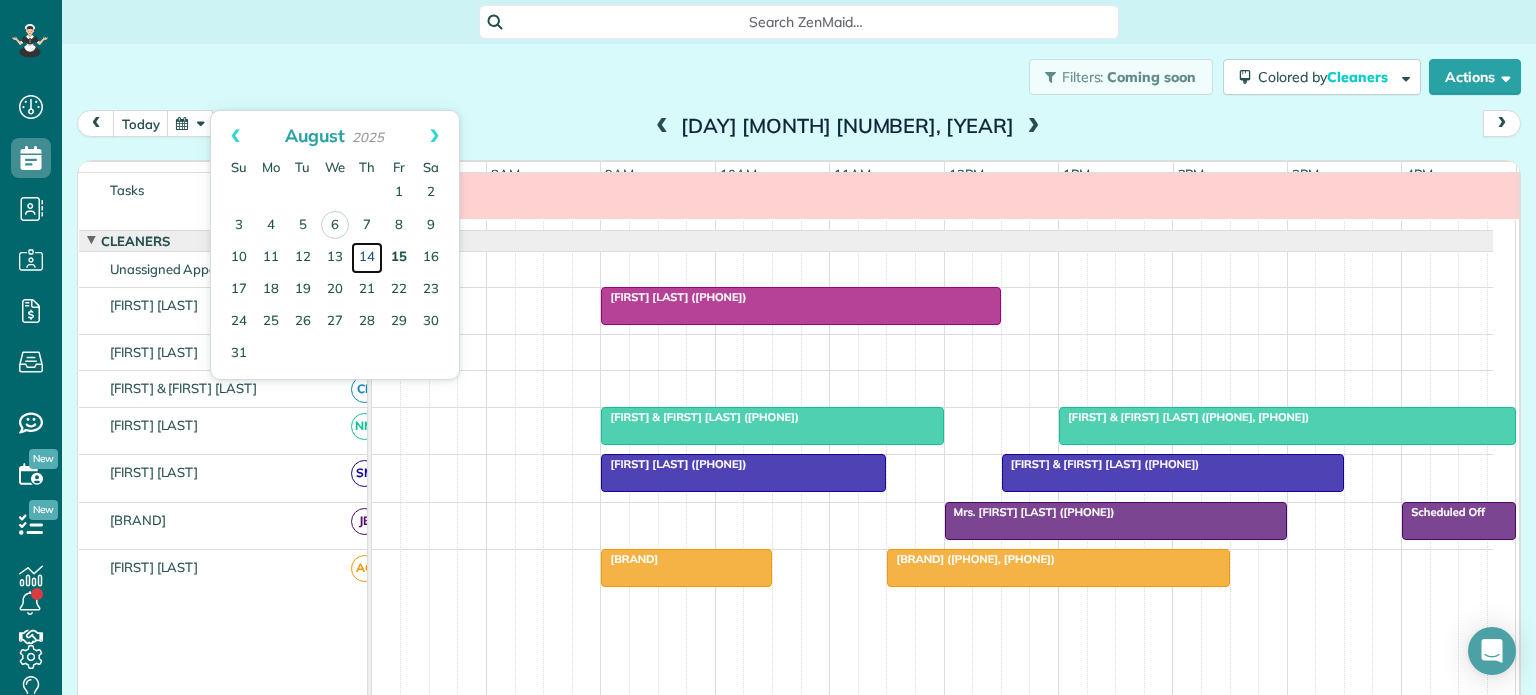 scroll, scrollTop: 0, scrollLeft: 0, axis: both 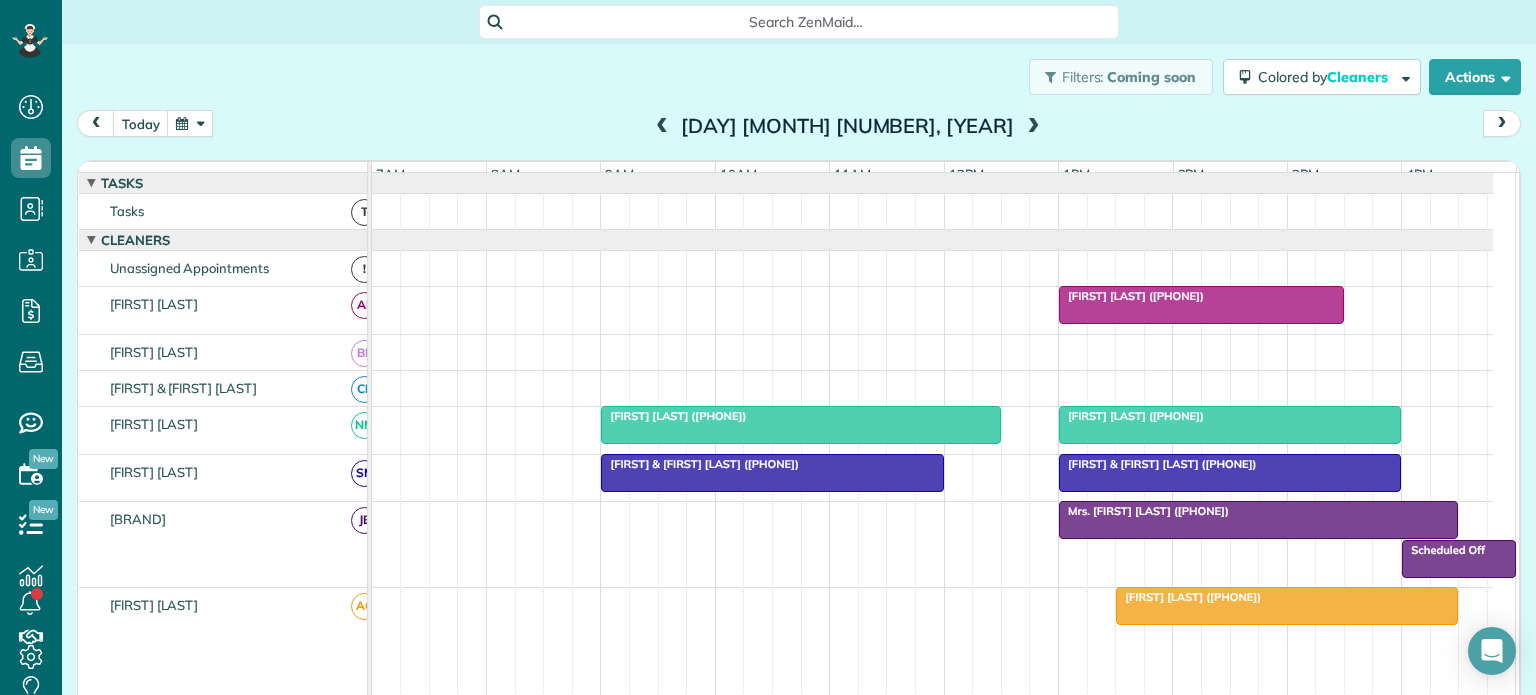 click at bounding box center (1287, 606) 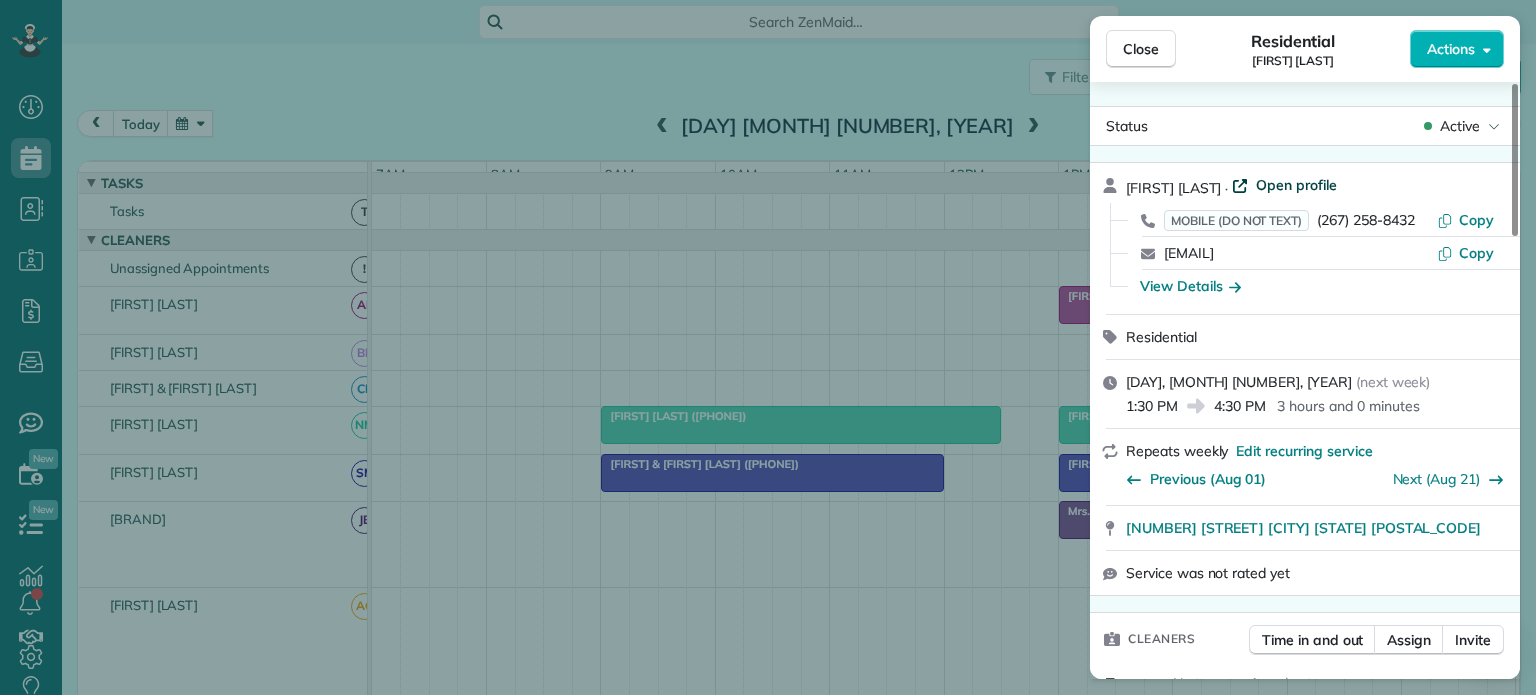 click on "Open profile" at bounding box center [1296, 185] 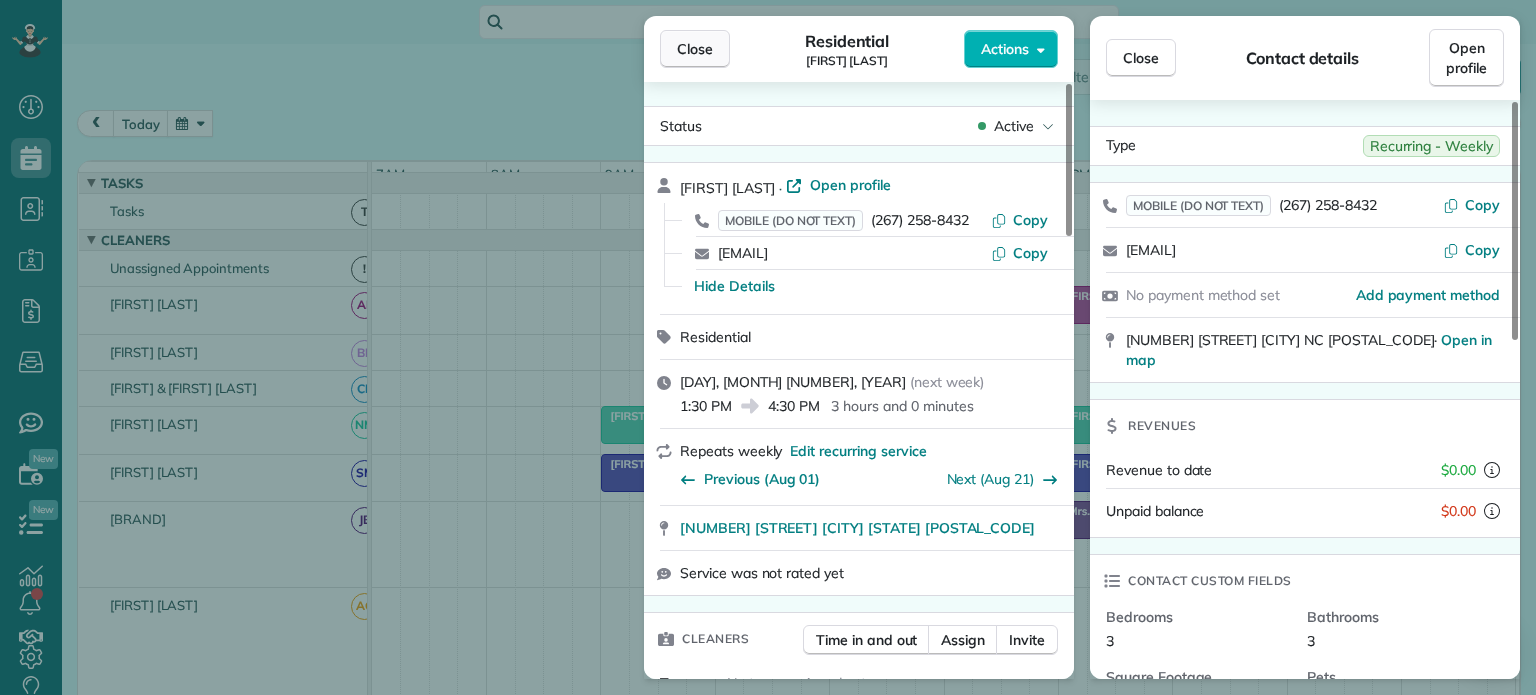 click on "Close" at bounding box center (695, 49) 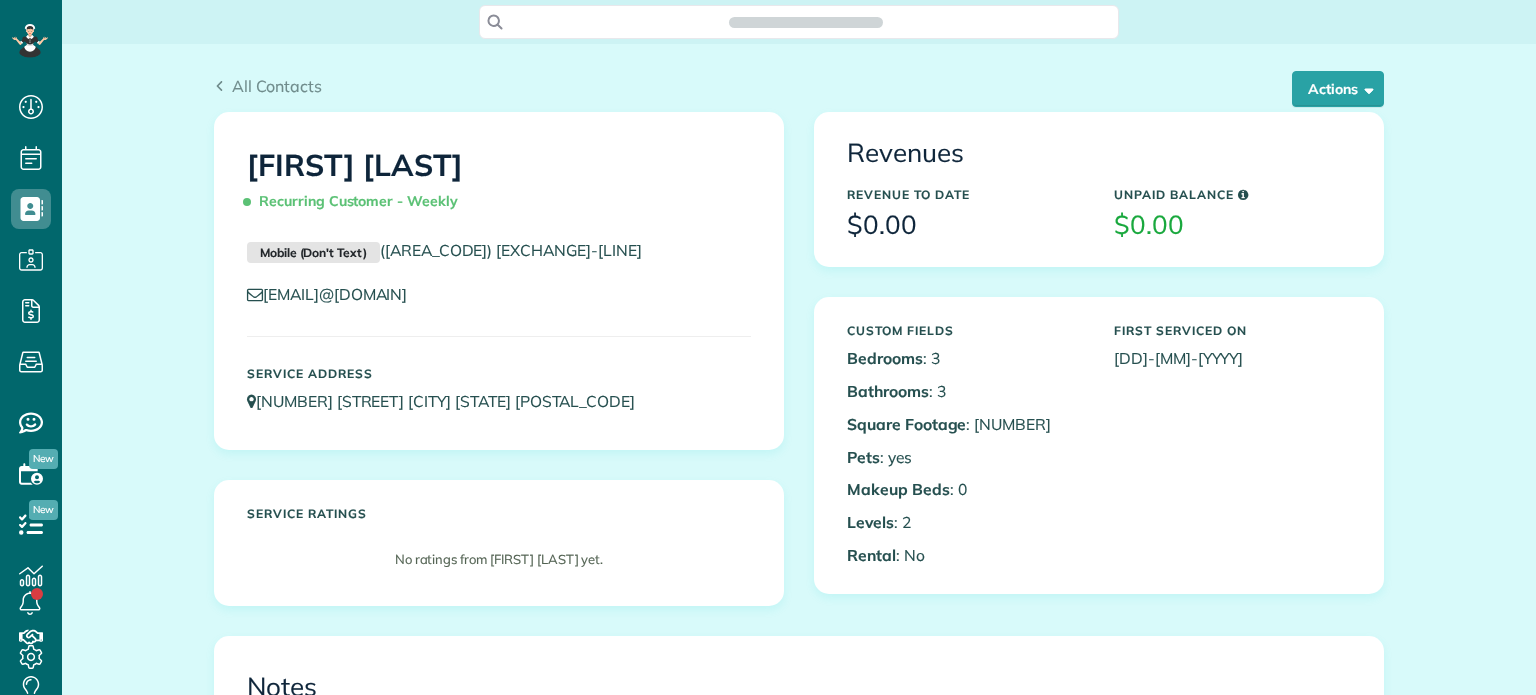 scroll, scrollTop: 0, scrollLeft: 0, axis: both 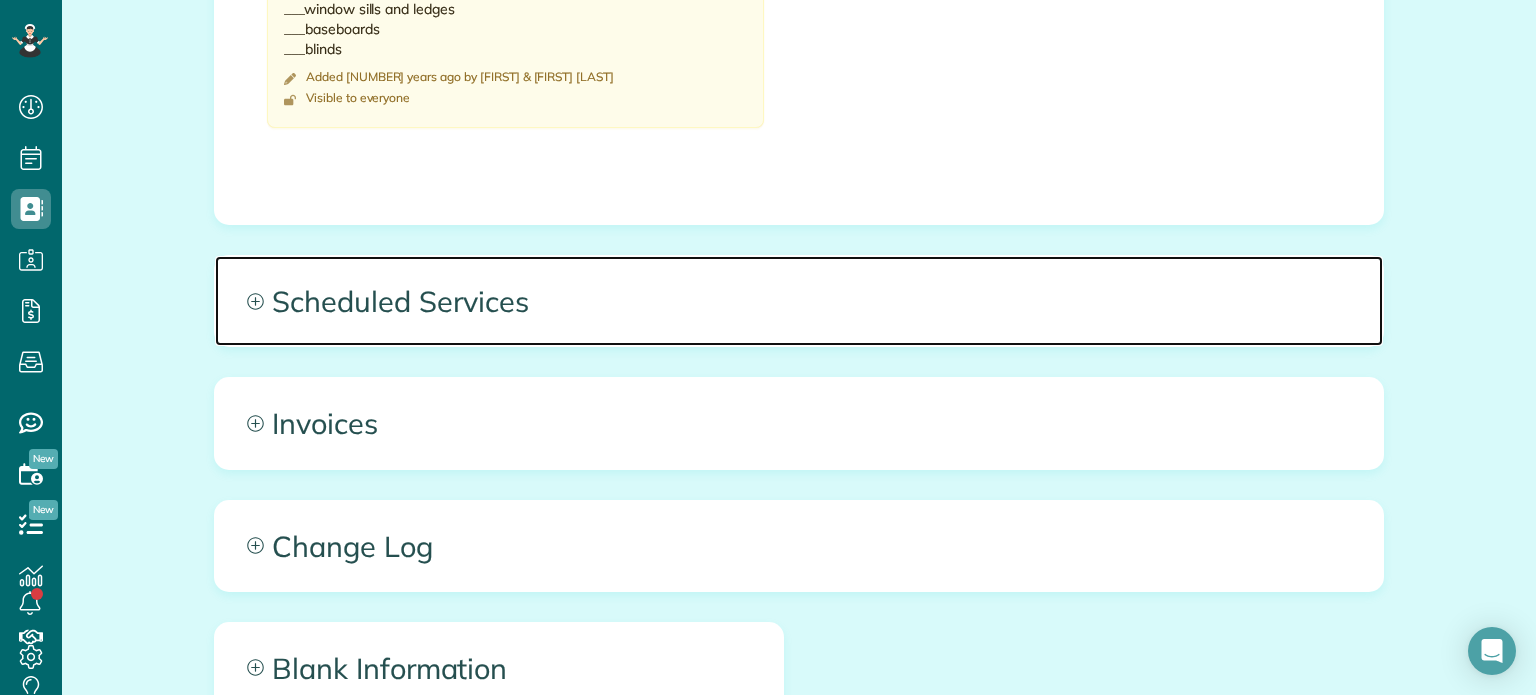 click on "Scheduled Services" at bounding box center (799, 301) 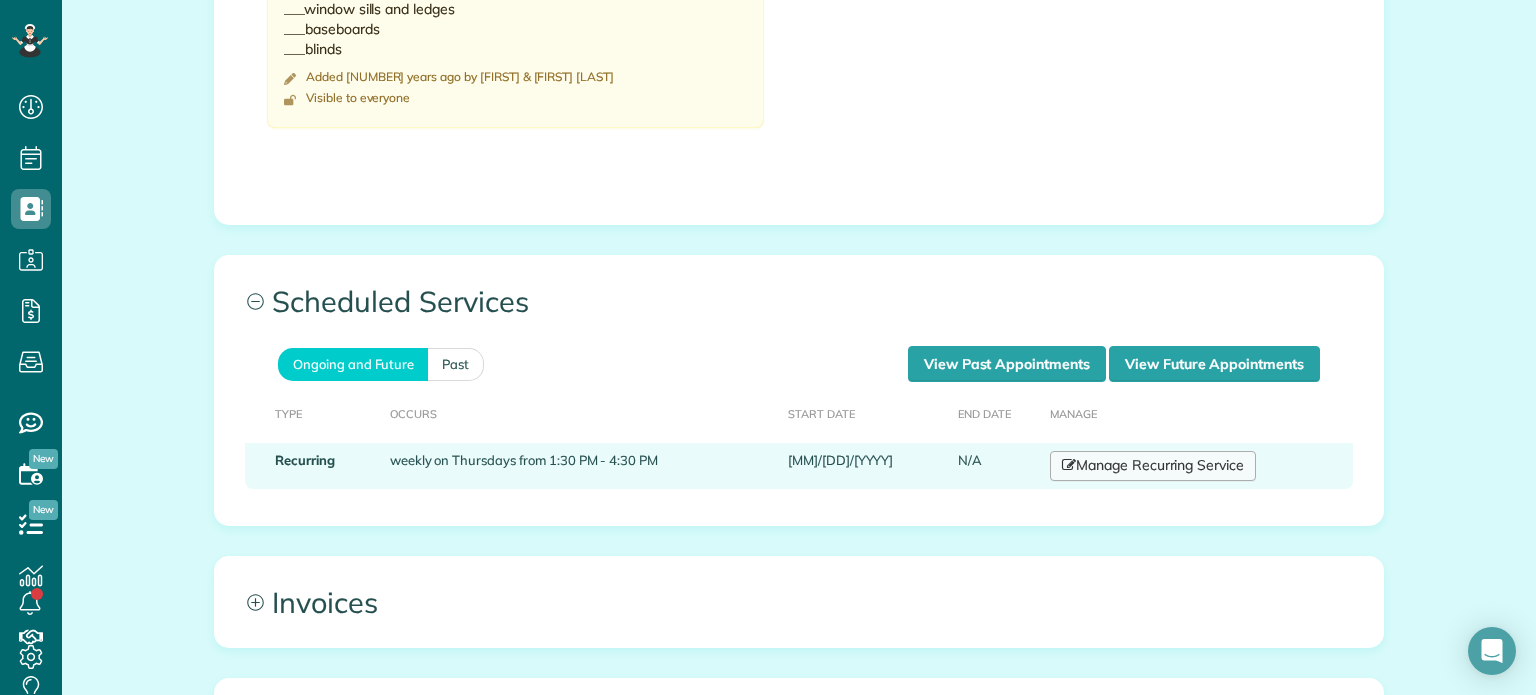 click on "Manage Recurring Service" at bounding box center [1153, 466] 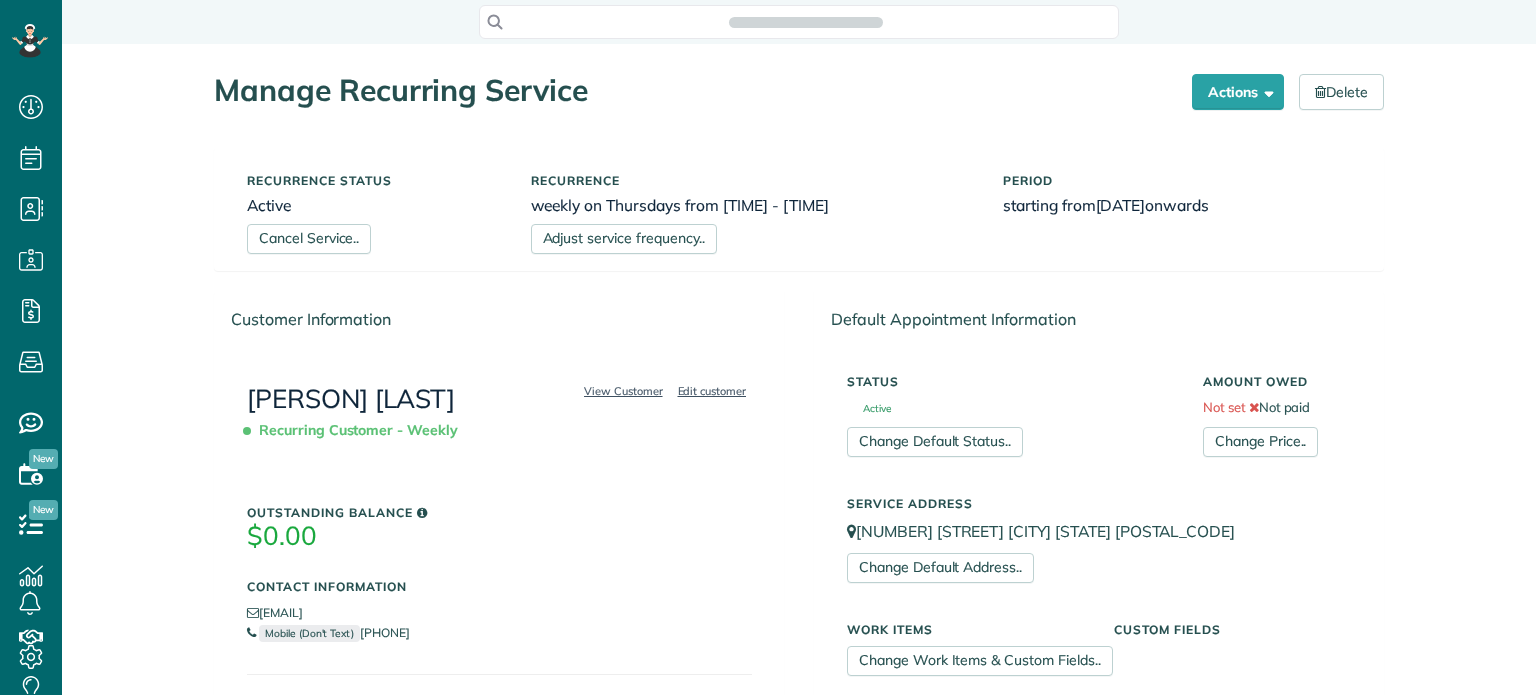 scroll, scrollTop: 0, scrollLeft: 0, axis: both 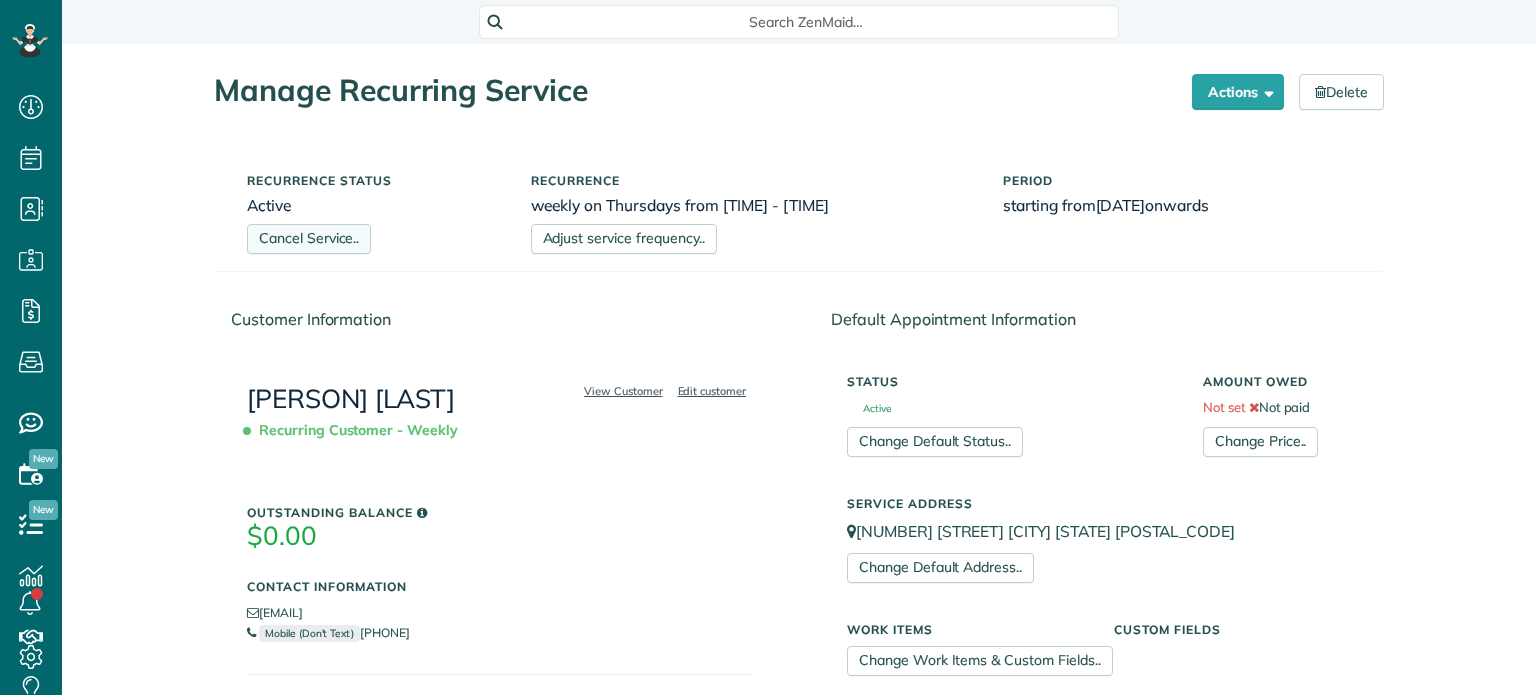 click on "Cancel Service.." at bounding box center (309, 239) 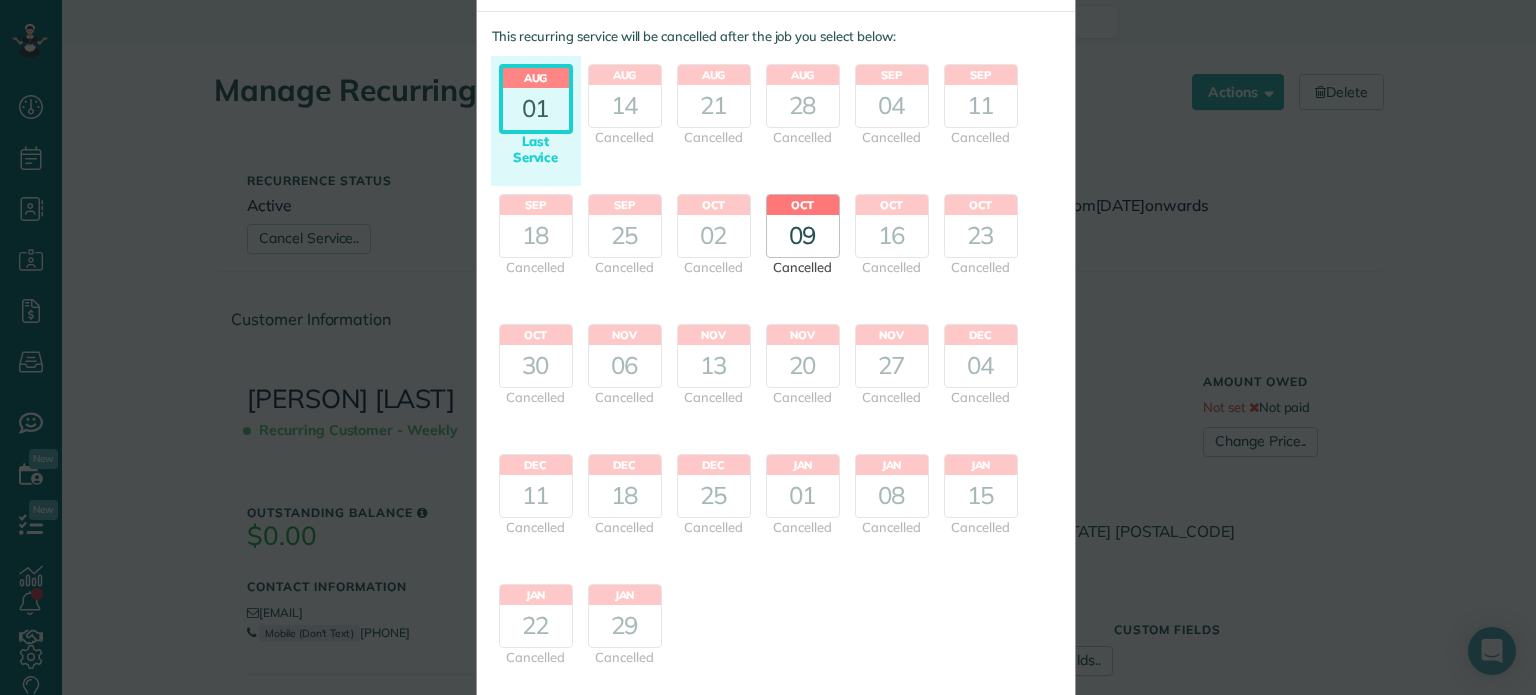 scroll, scrollTop: 213, scrollLeft: 0, axis: vertical 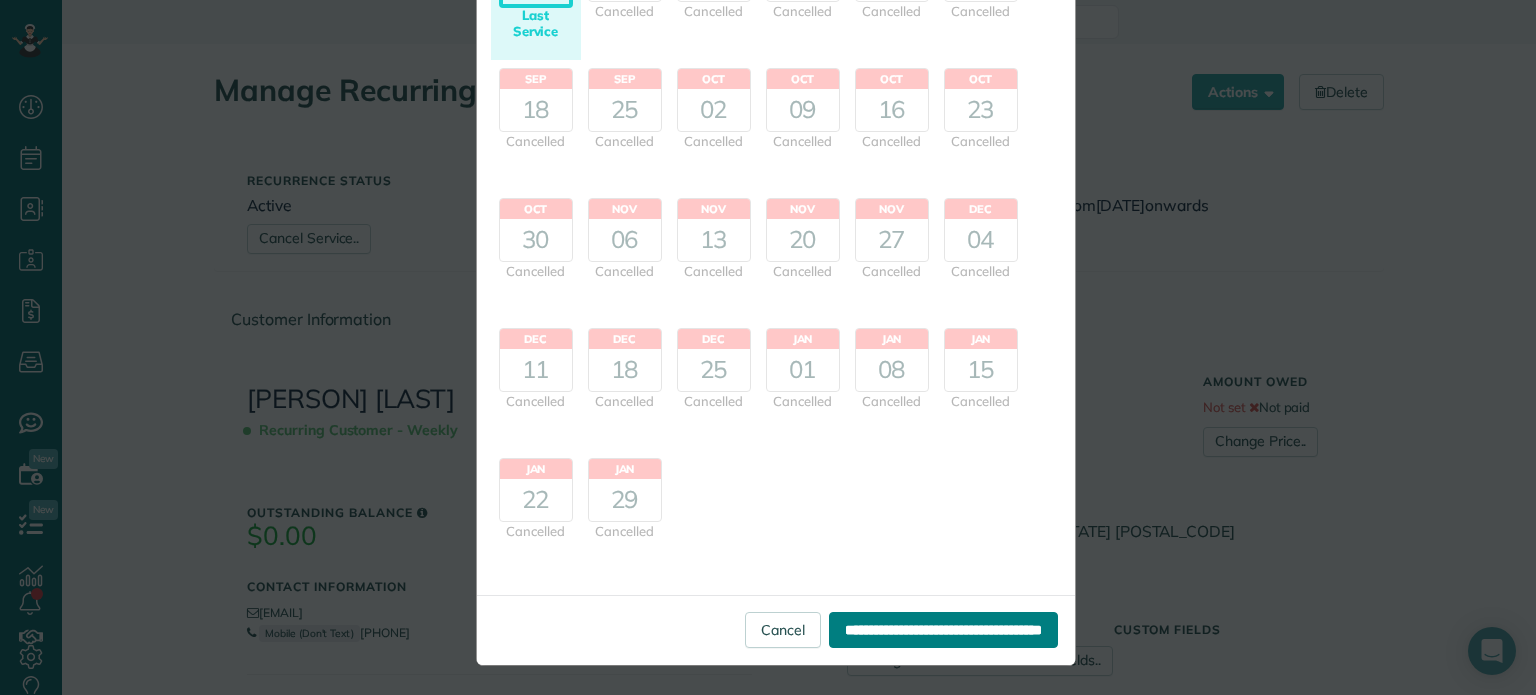 click on "**********" at bounding box center [943, 630] 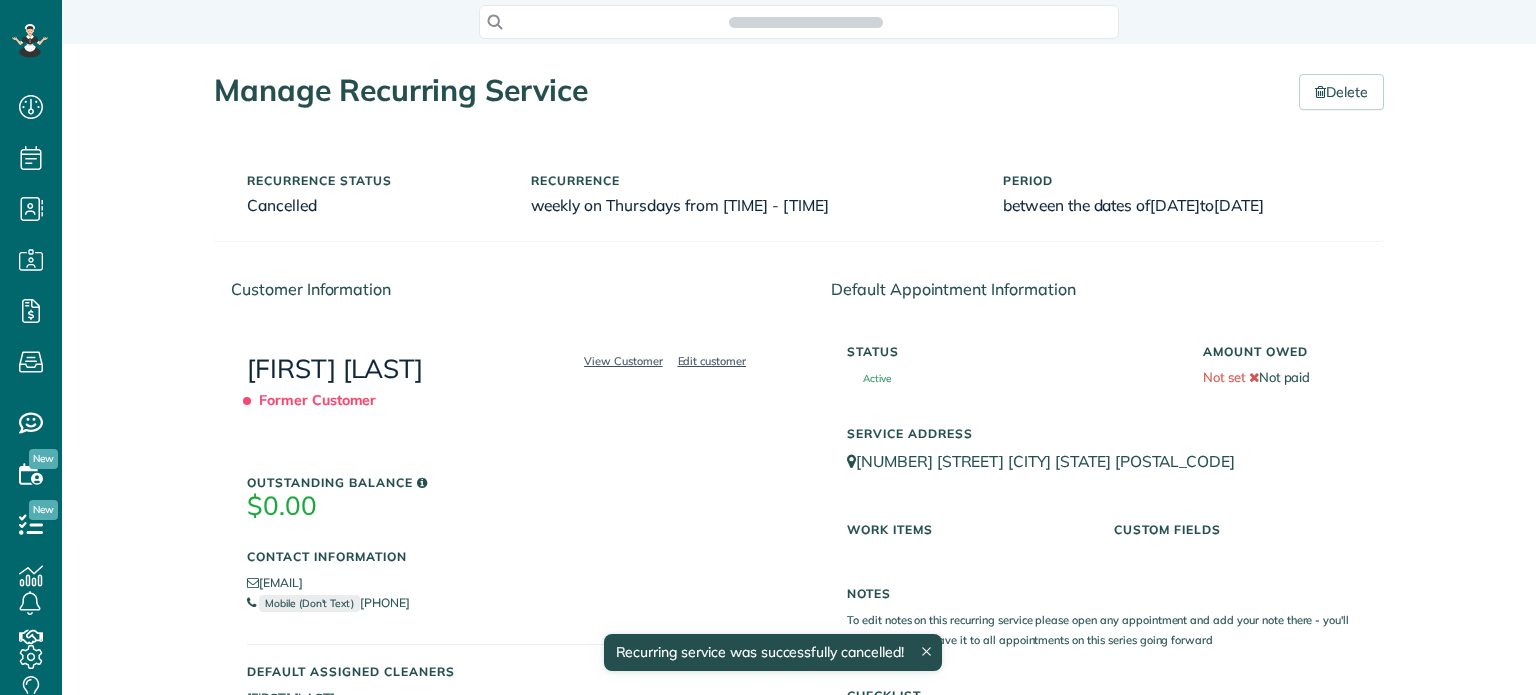 scroll, scrollTop: 0, scrollLeft: 0, axis: both 